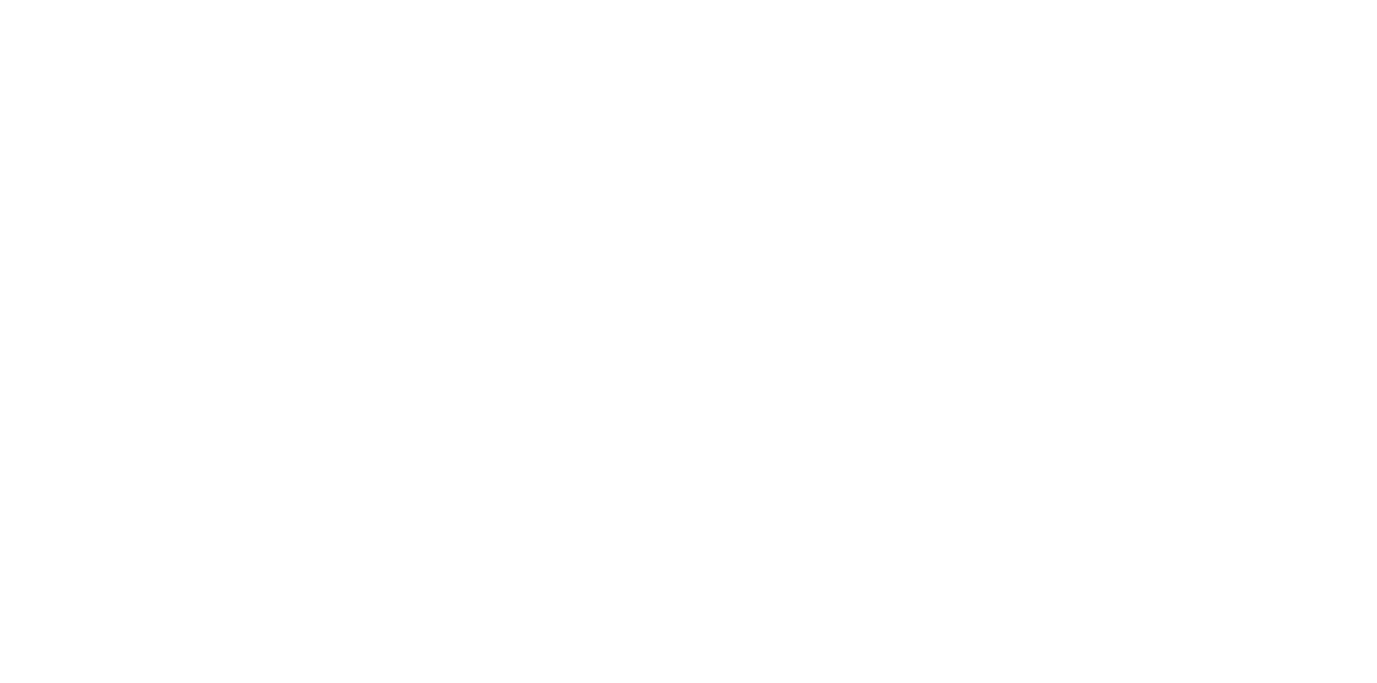 scroll, scrollTop: 0, scrollLeft: 0, axis: both 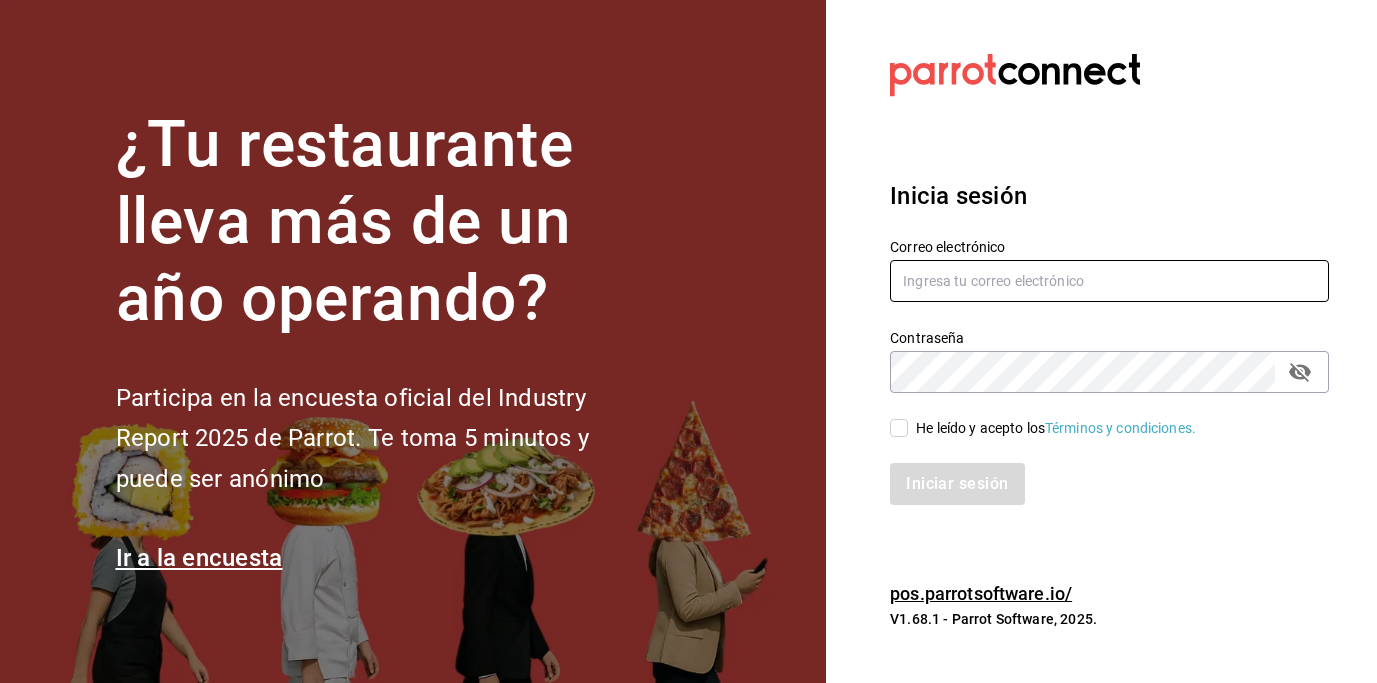 type on "centrosdeconsumo@yesyesstudio.com" 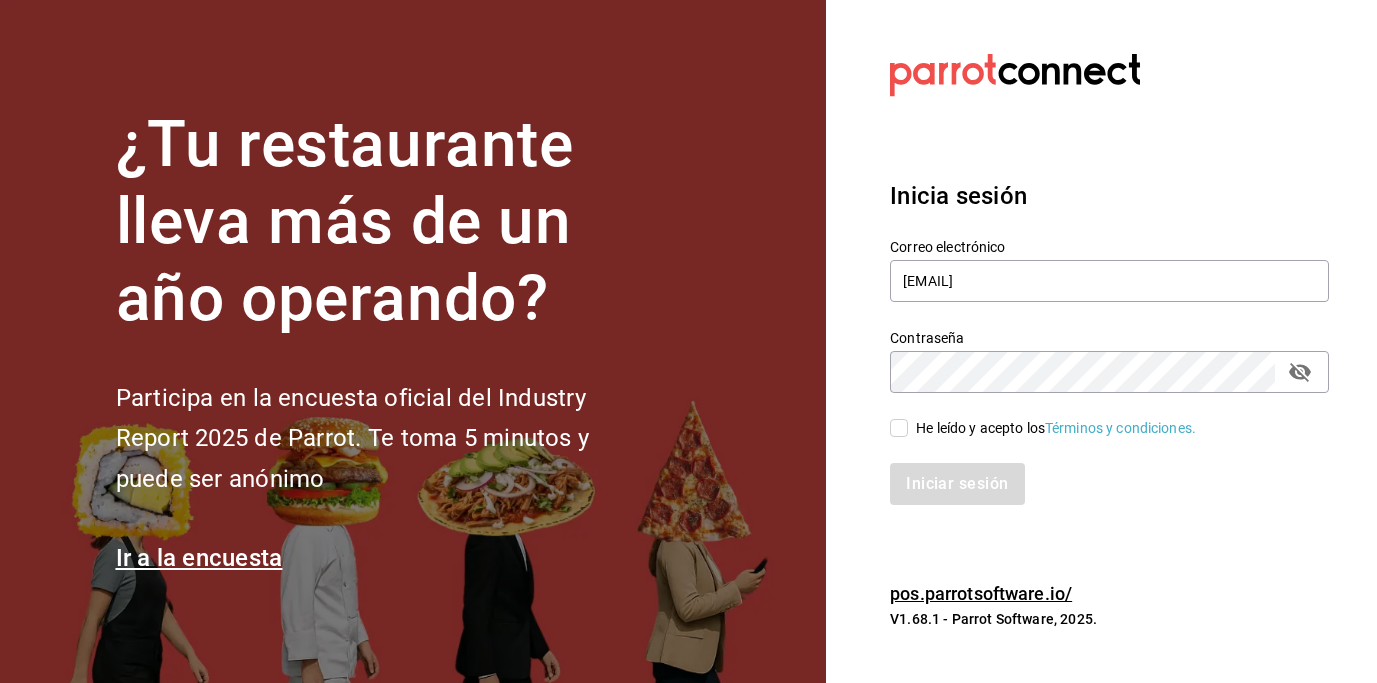 click on "He leído y acepto los  Términos y condiciones." at bounding box center (899, 428) 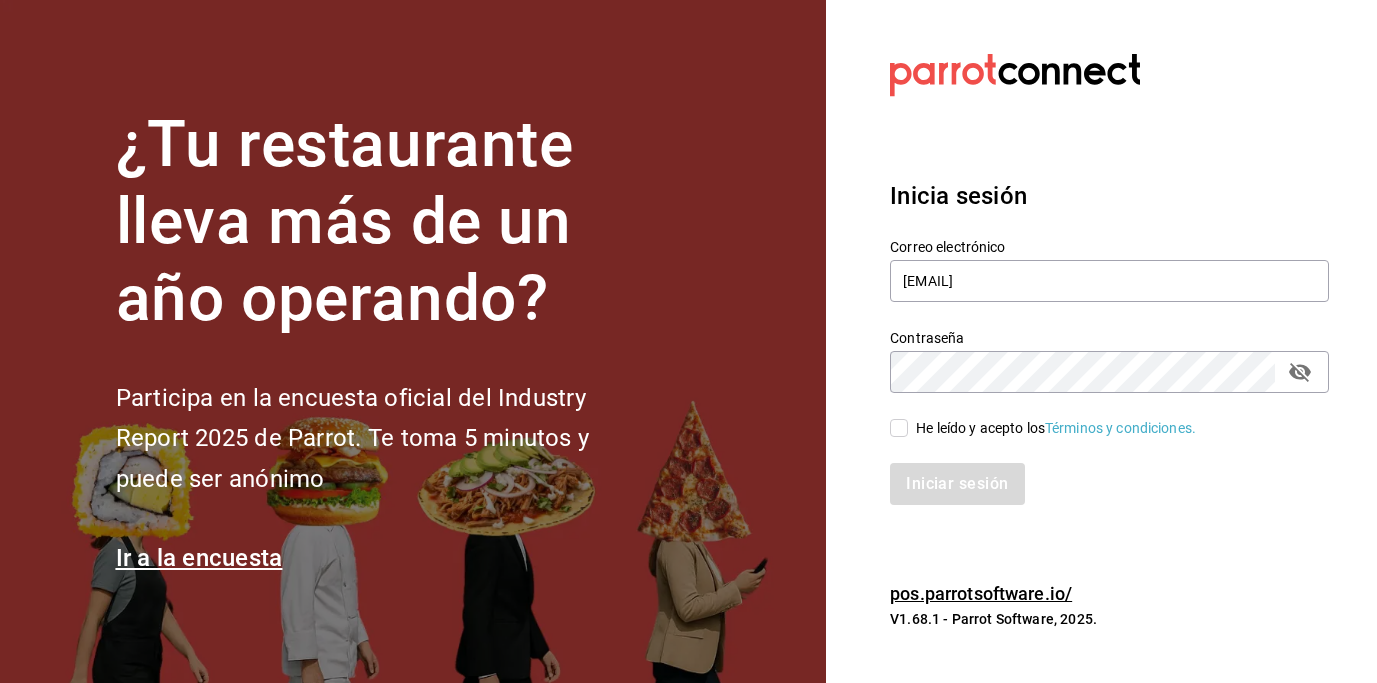 checkbox on "true" 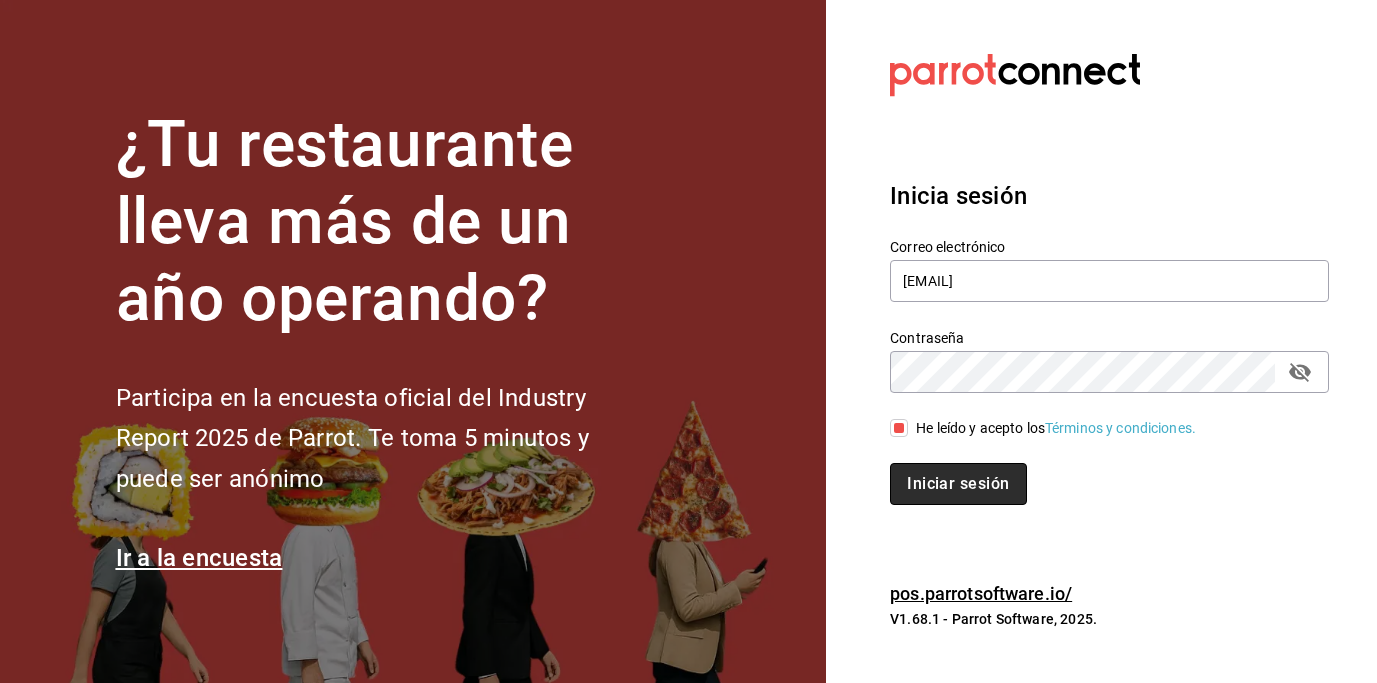 click on "Iniciar sesión" at bounding box center (958, 484) 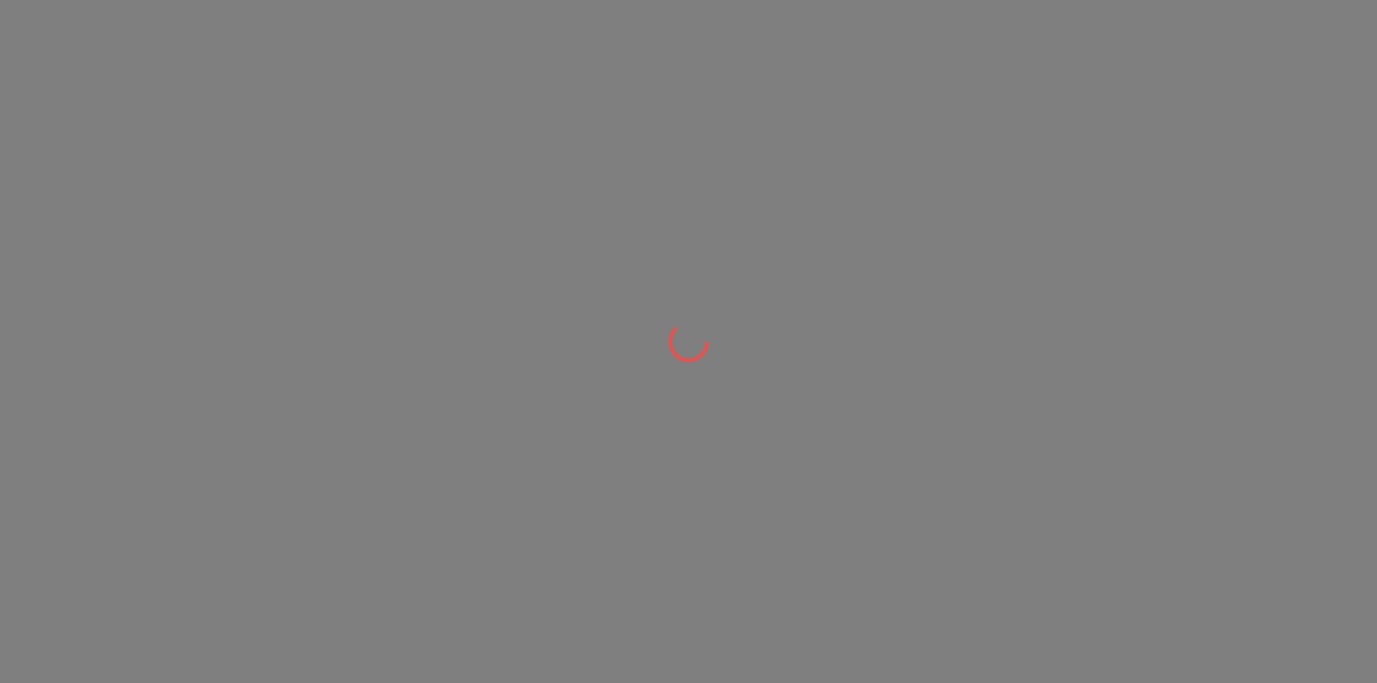 scroll, scrollTop: 0, scrollLeft: 0, axis: both 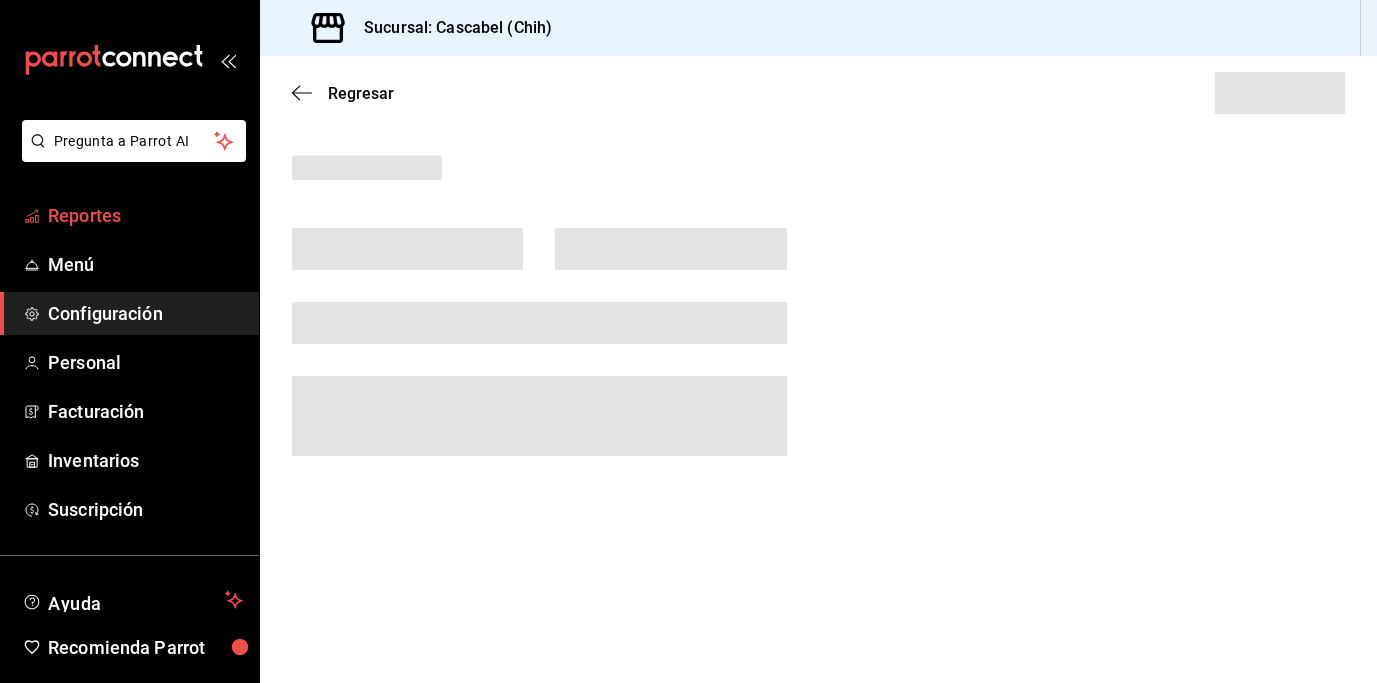click on "Reportes" at bounding box center [145, 215] 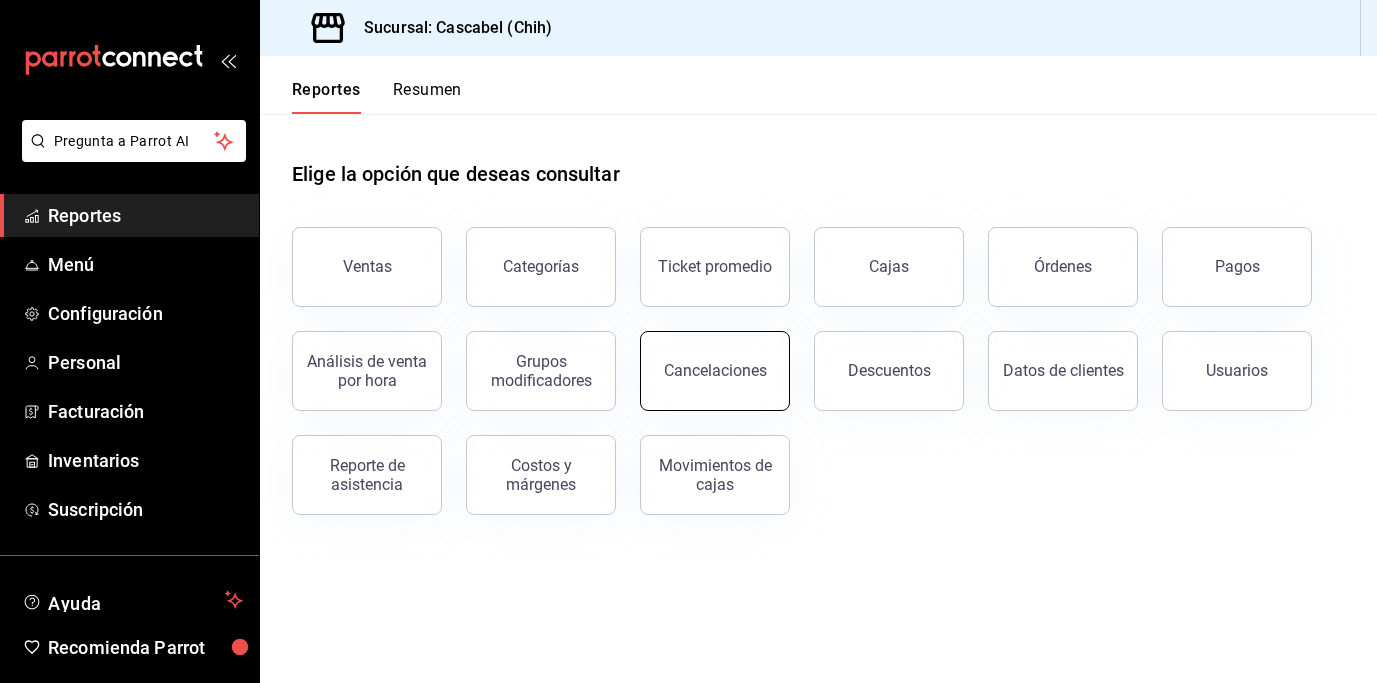 click on "Cancelaciones" at bounding box center [715, 370] 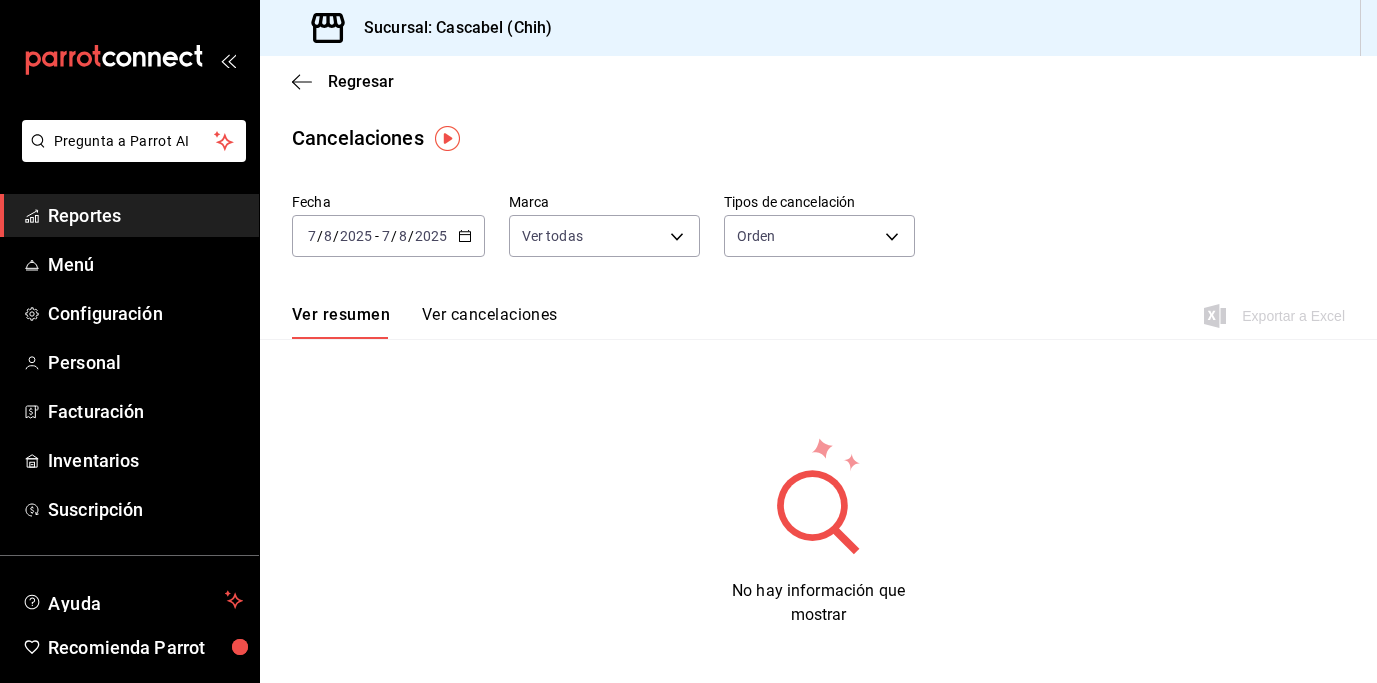 click 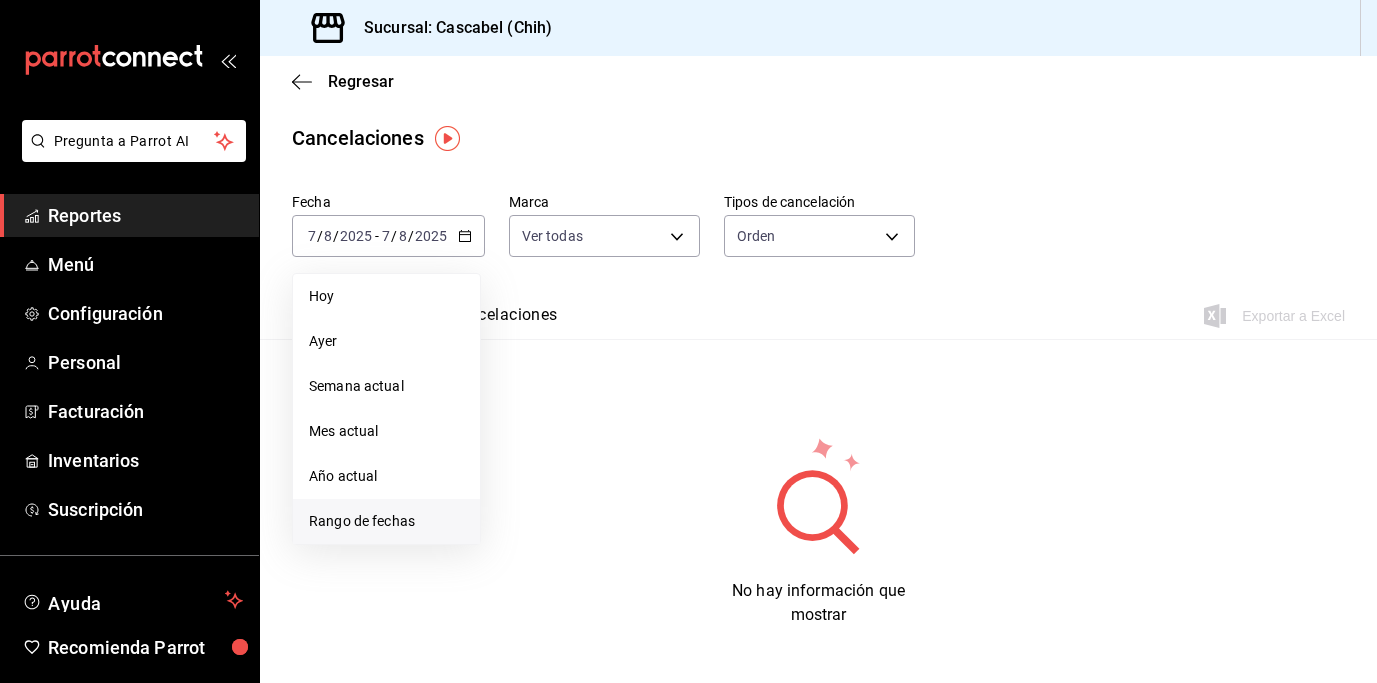 click on "Rango de fechas" at bounding box center (386, 521) 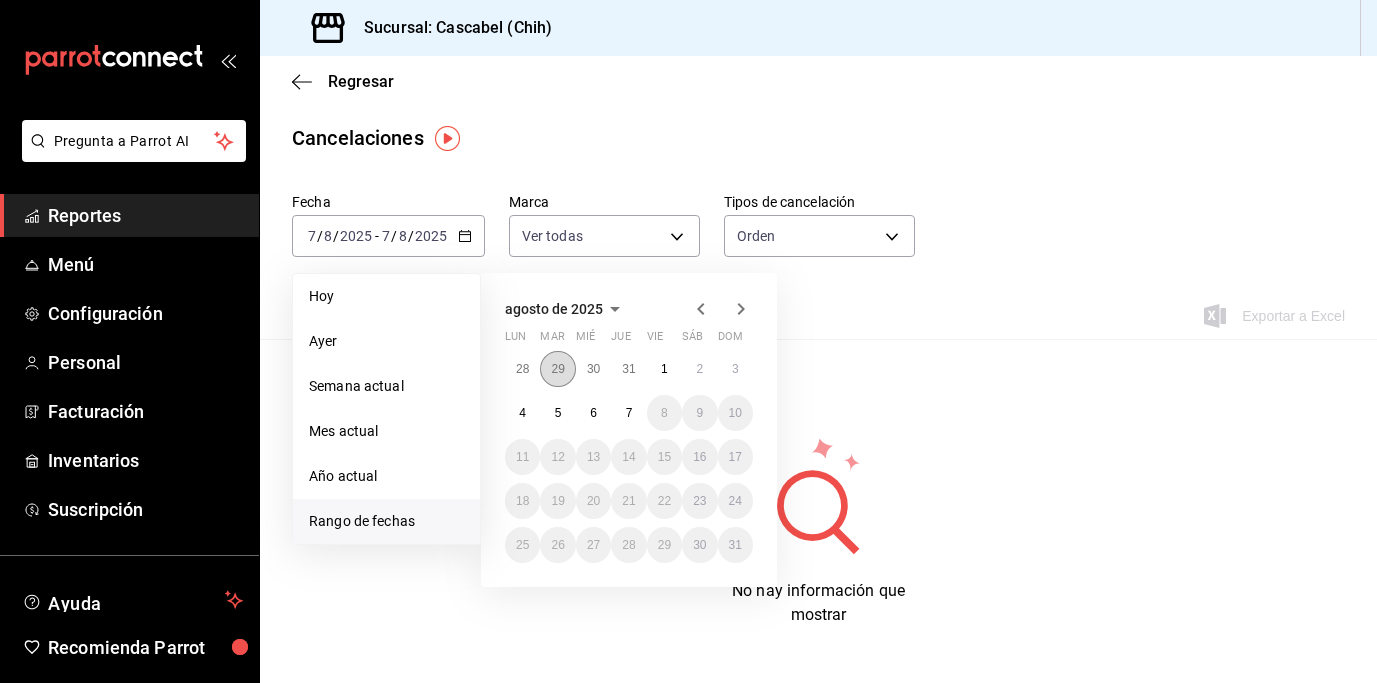 click on "29" at bounding box center (557, 369) 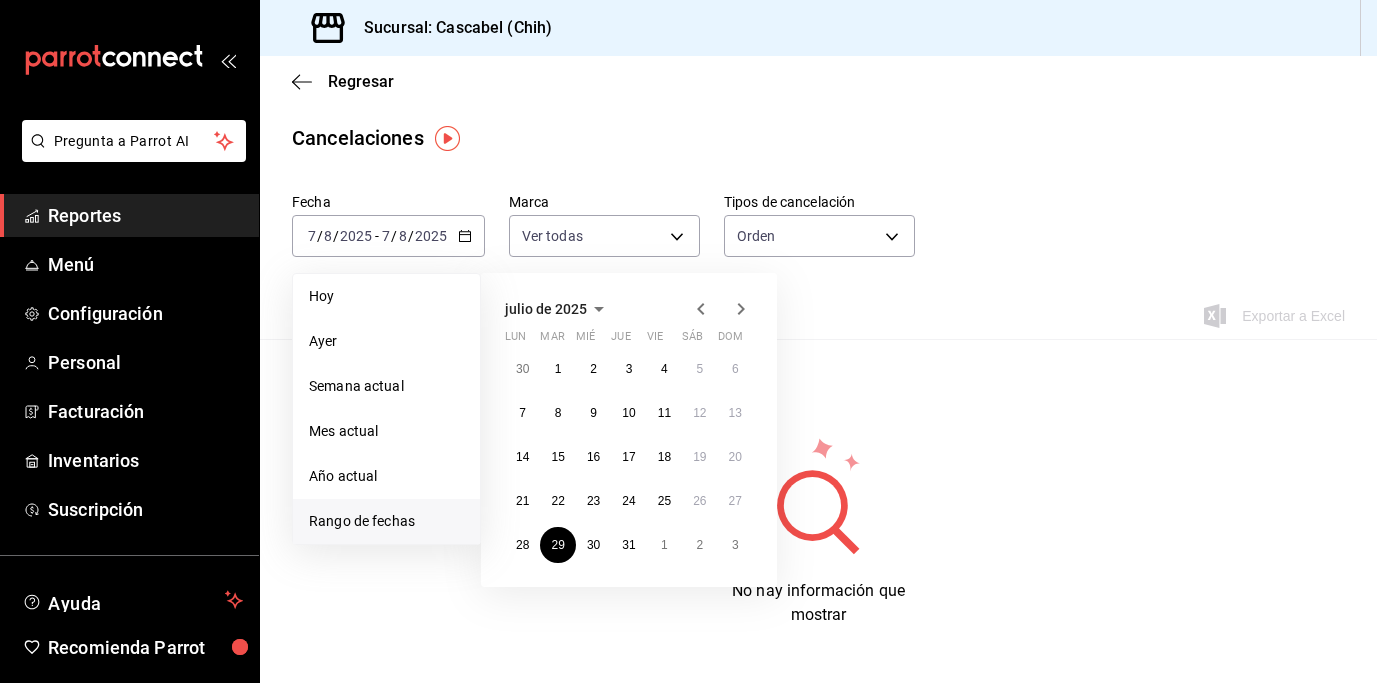 click 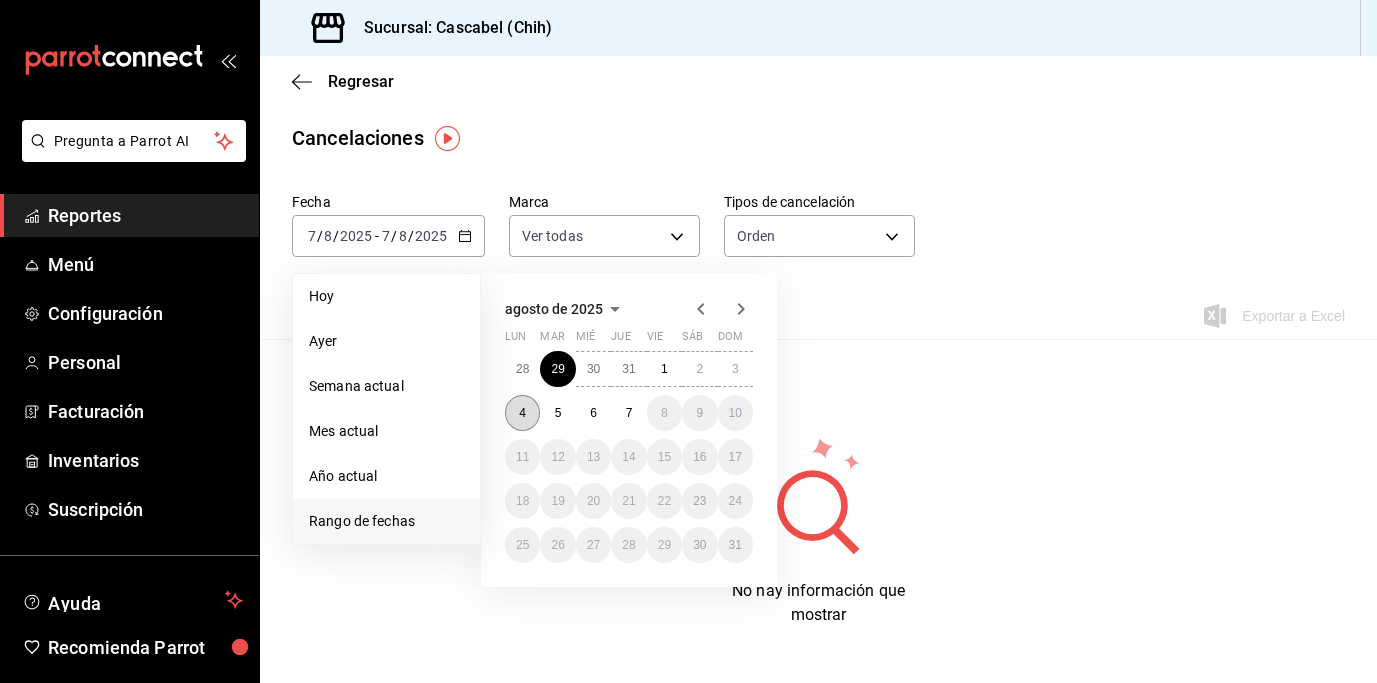 click on "4" at bounding box center (522, 413) 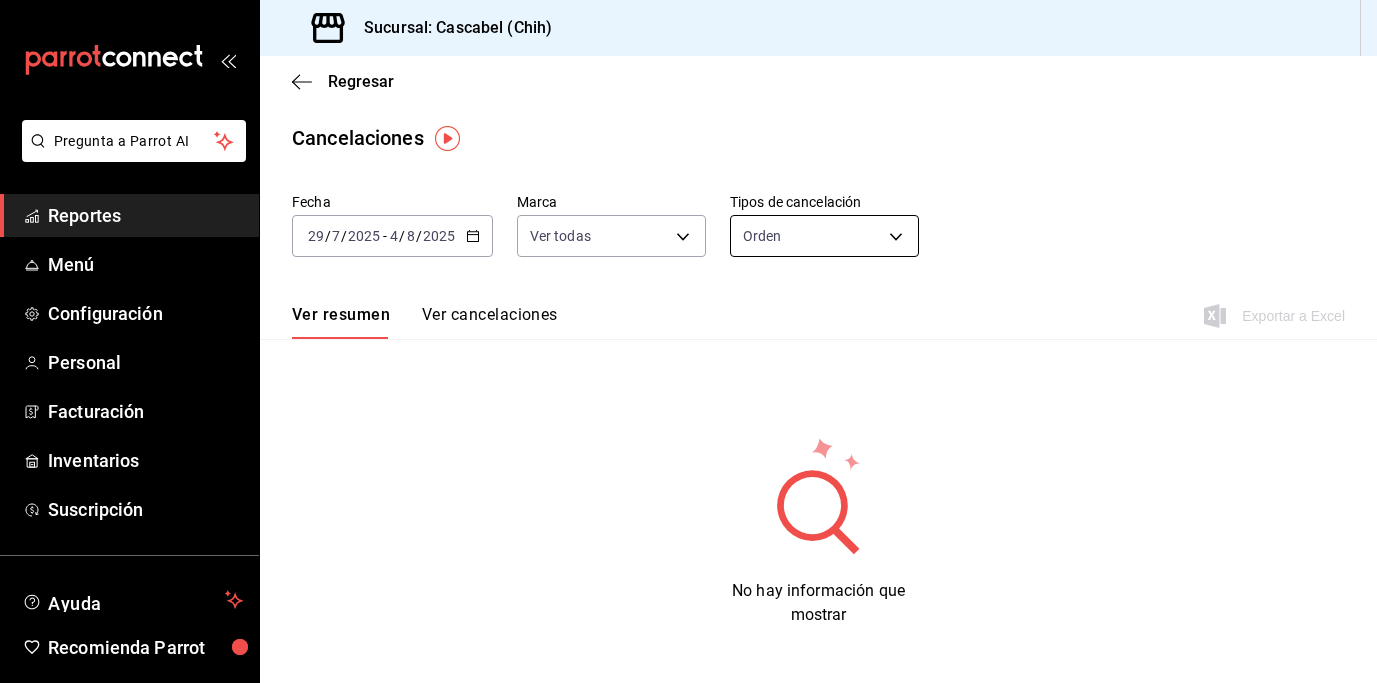 click on "Pregunta a Parrot AI Reportes   Menú   Configuración   Personal   Facturación   Inventarios   Suscripción   Ayuda Recomienda Parrot   [FIRST] [LAST]   Sugerir nueva función   Sucursal: Cascabel ([STATE]) Regresar Cancelaciones Fecha 2025-07-29 29 / 7 / 2025 - 2025-08-04 4 / 8 / 2025 Marca Ver todas [object Object] Tipos de cancelación Orden ORDER Ver resumen Ver cancelaciones Exportar a Excel No hay información que mostrar GANA 1 MES GRATIS EN TU SUSCRIPCIÓN AQUÍ ¿Recuerdas cómo empezó tu restaurante?
Hoy puedes ayudar a un colega a tener el mismo cambio que tú viviste.
Recomienda Parrot directamente desde tu Portal Administrador.
Es fácil y rápido.
🎁 Por cada restaurante que se una, ganas 1 mes gratis. Ver video tutorial Ir a video Pregunta a Parrot AI Reportes   Menú   Configuración   Personal   Facturación   Inventarios   Suscripción   Ayuda Recomienda Parrot   [FIRST] [LAST]   Sugerir nueva función   Visitar centro de ayuda ([PHONE]) [EMAIL] ([PHONE])" at bounding box center (688, 341) 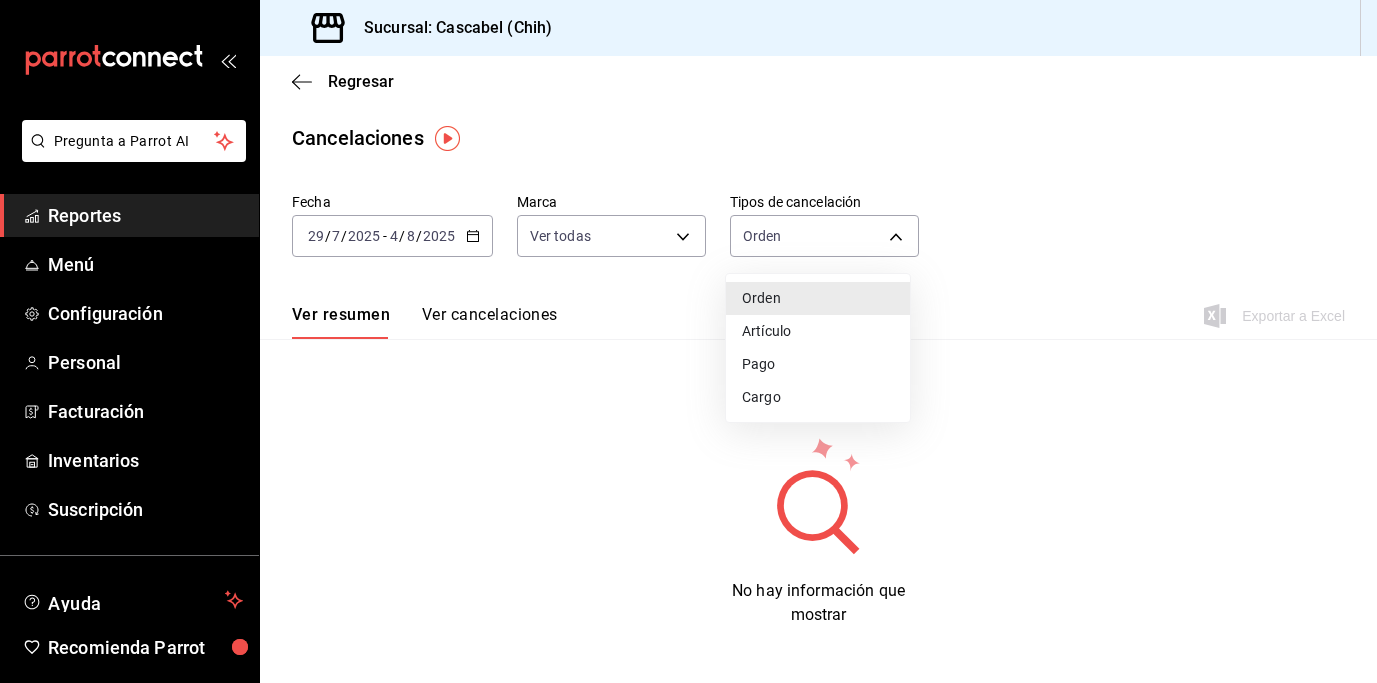 click on "Cargo" at bounding box center [818, 397] 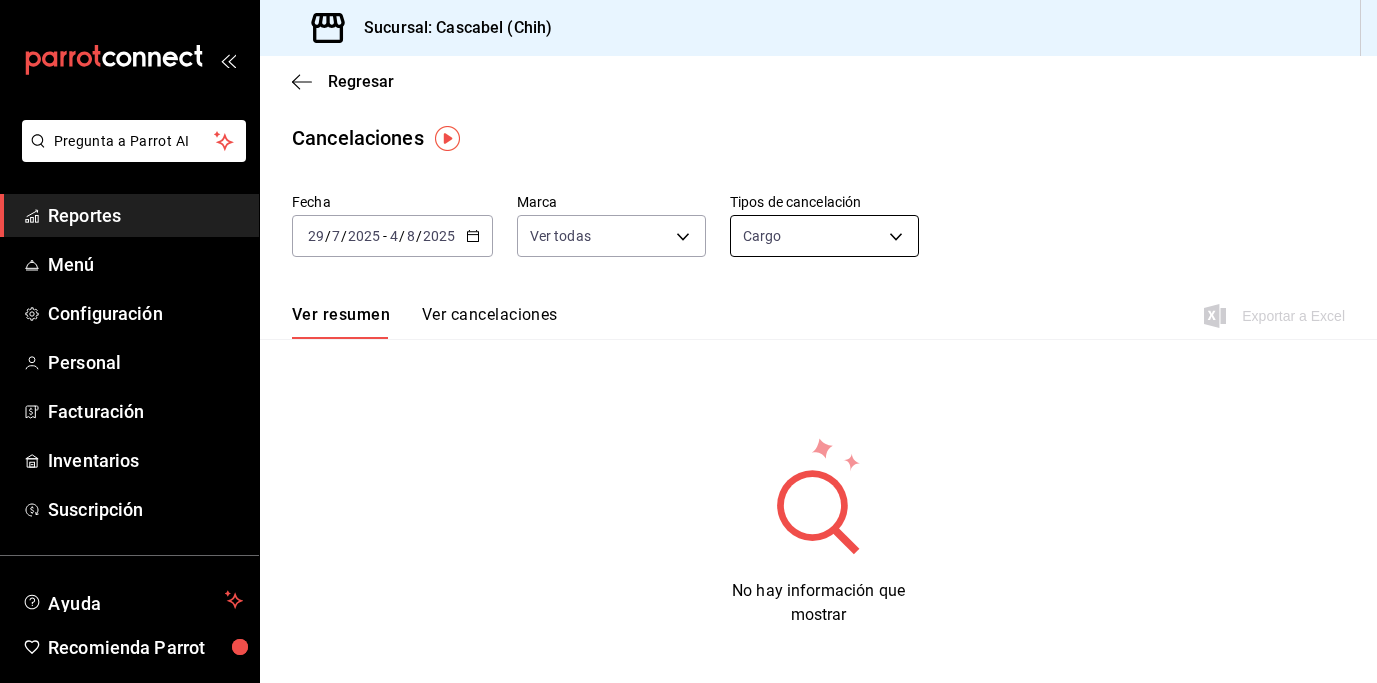 click on "Pregunta a Parrot AI Reportes   Menú   Configuración   Personal   Facturación   Inventarios   Suscripción   Ayuda Recomienda Parrot   [FIRST] [LAST]   Sugerir nueva función   Sucursal: Cascabel ([STATE]) Regresar Cancelaciones Fecha 2025-07-29 29 / 7 / 2025 - 2025-08-04 4 / 8 / 2025 Marca Ver todas [object Object] Tipos de cancelación Cargo SERVICE_CHARGE Ver resumen Ver cancelaciones Exportar a Excel No hay información que mostrar GANA 1 MES GRATIS EN TU SUSCRIPCIÓN AQUÍ ¿Recuerdas cómo empezó tu restaurante?
Hoy puedes ayudar a un colega a tener el mismo cambio que tú viviste.
Recomienda Parrot directamente desde tu Portal Administrador.
Es fácil y rápido.
🎁 Por cada restaurante que se una, ganas 1 mes gratis. Ver video tutorial Ir a video Pregunta a Parrot AI Reportes   Menú   Configuración   Personal   Facturación   Inventarios   Suscripción   Ayuda Recomienda Parrot   [FIRST] [LAST]   Sugerir nueva función   Visitar centro de ayuda ([PHONE]) [EMAIL]" at bounding box center (688, 341) 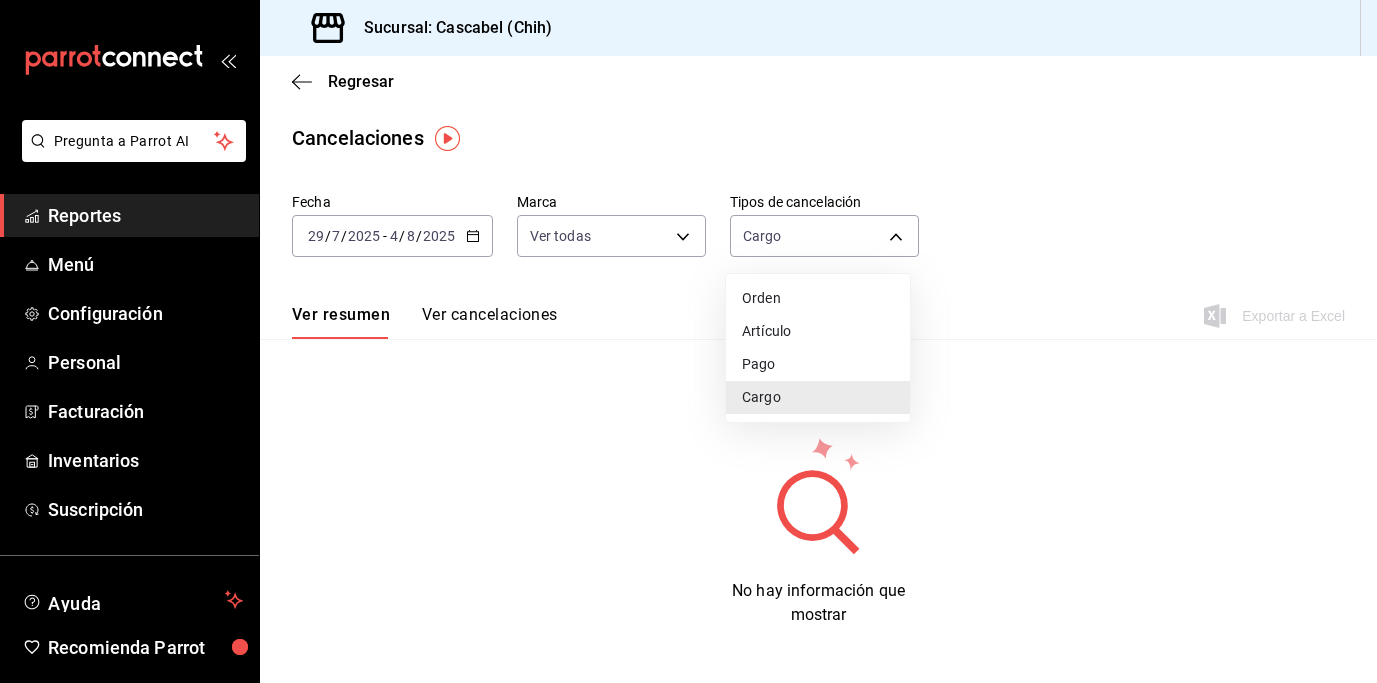 click on "Pago" at bounding box center [818, 364] 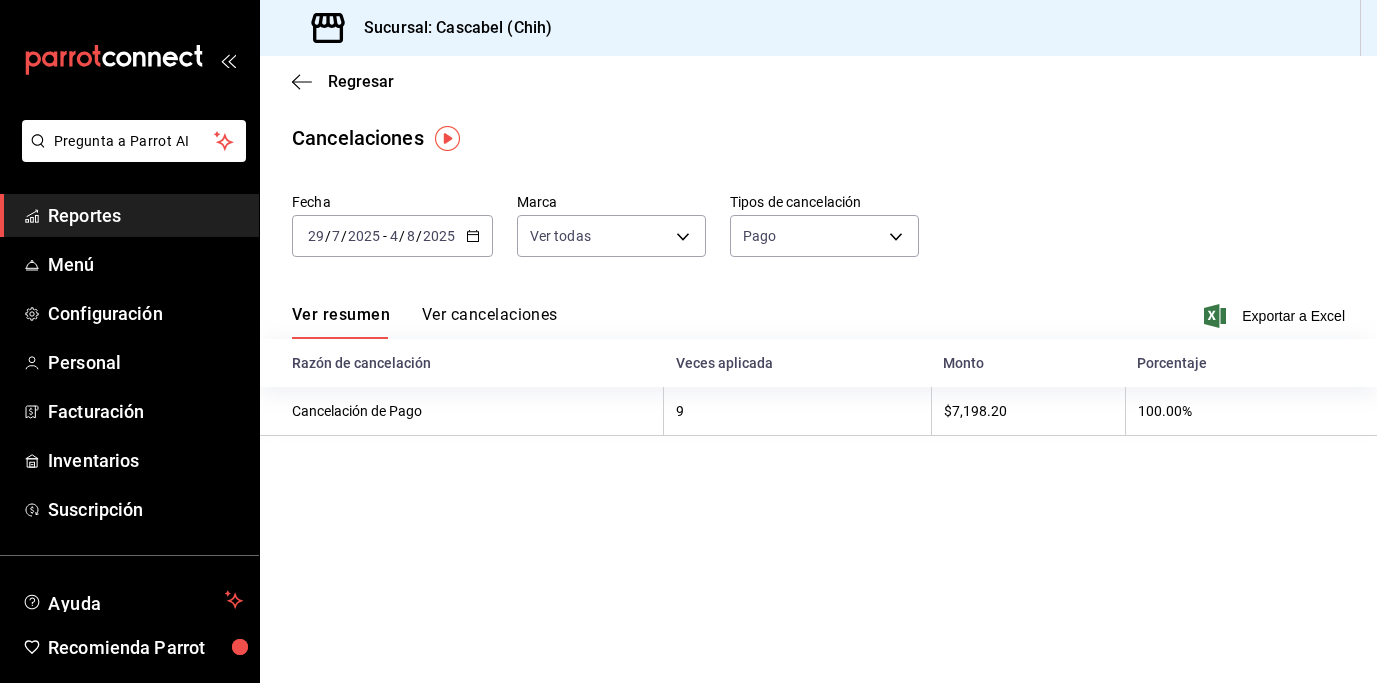 click on "Ver cancelaciones" at bounding box center [490, 322] 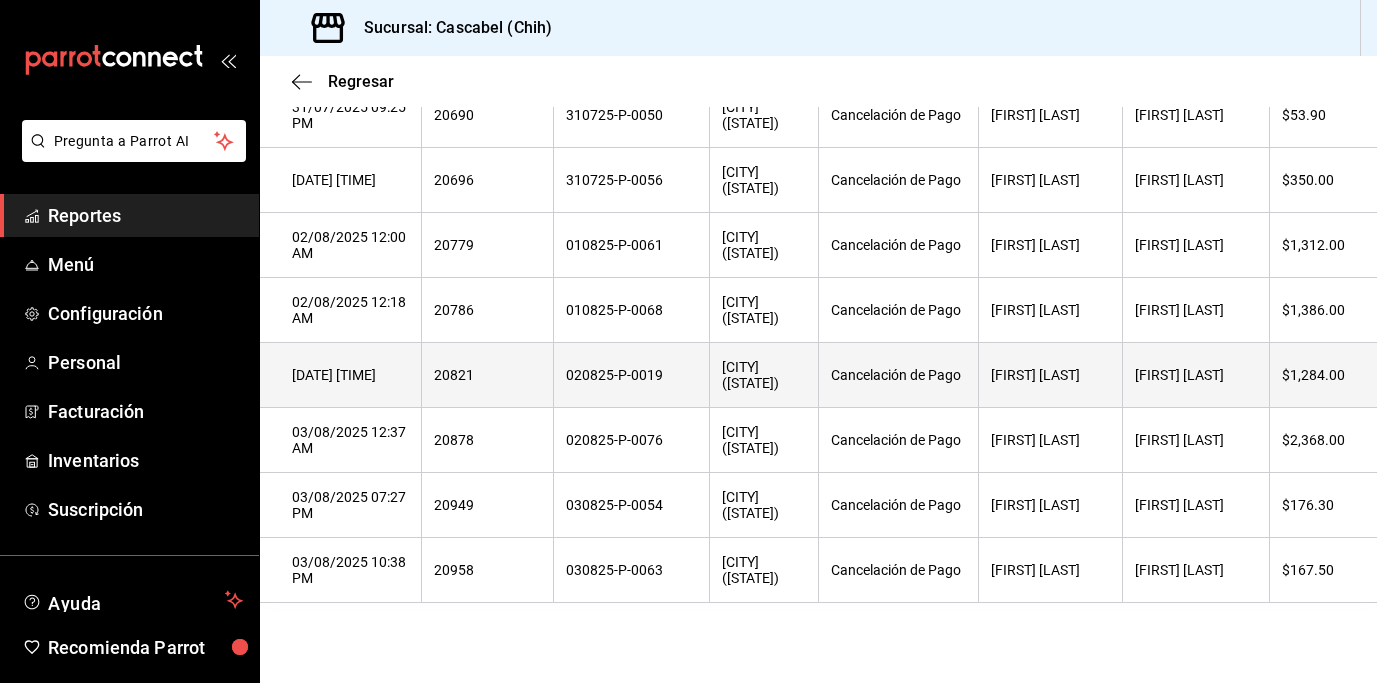 scroll, scrollTop: 0, scrollLeft: 0, axis: both 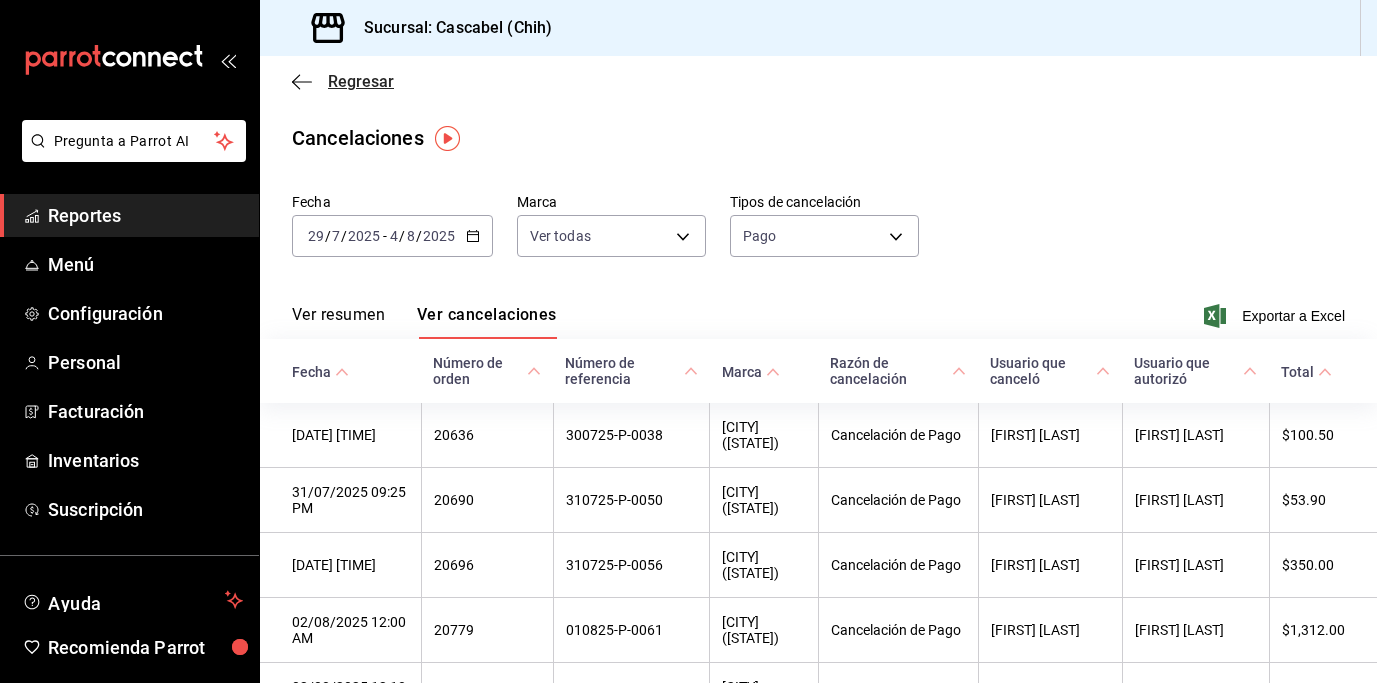 click on "Regresar" at bounding box center [361, 81] 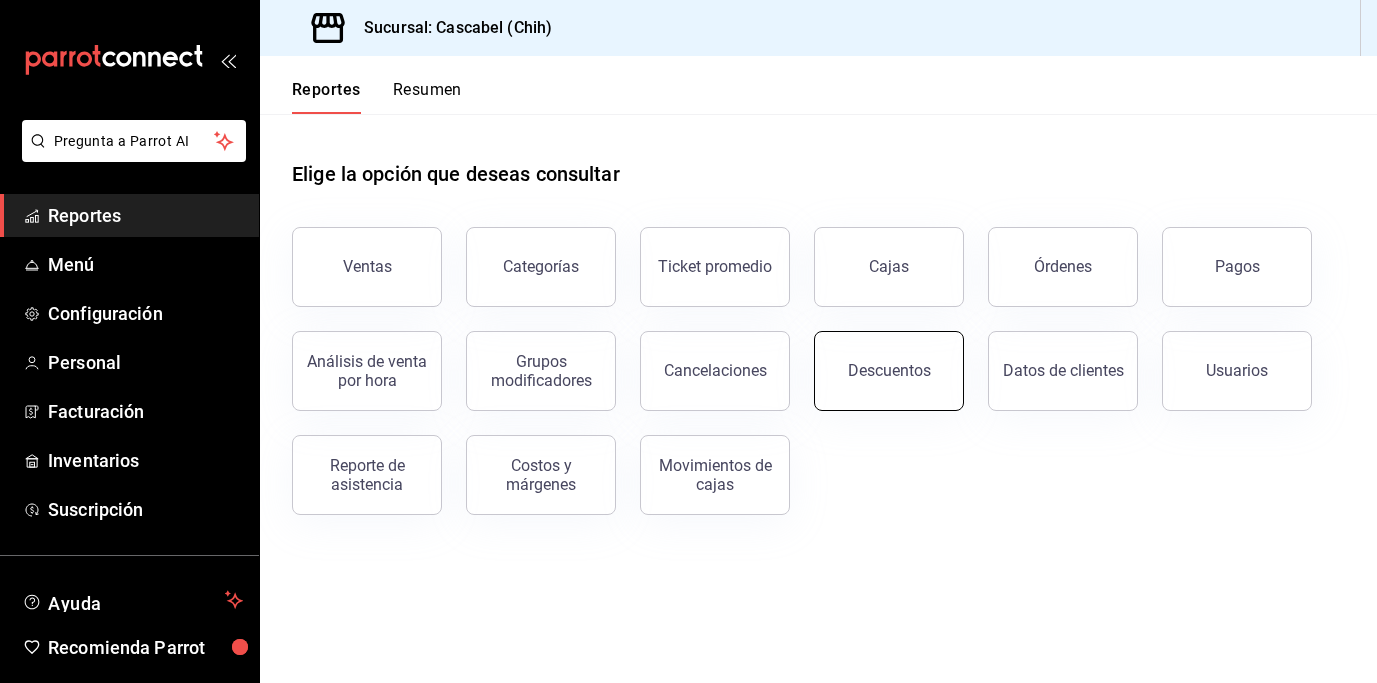click on "Descuentos" at bounding box center (889, 371) 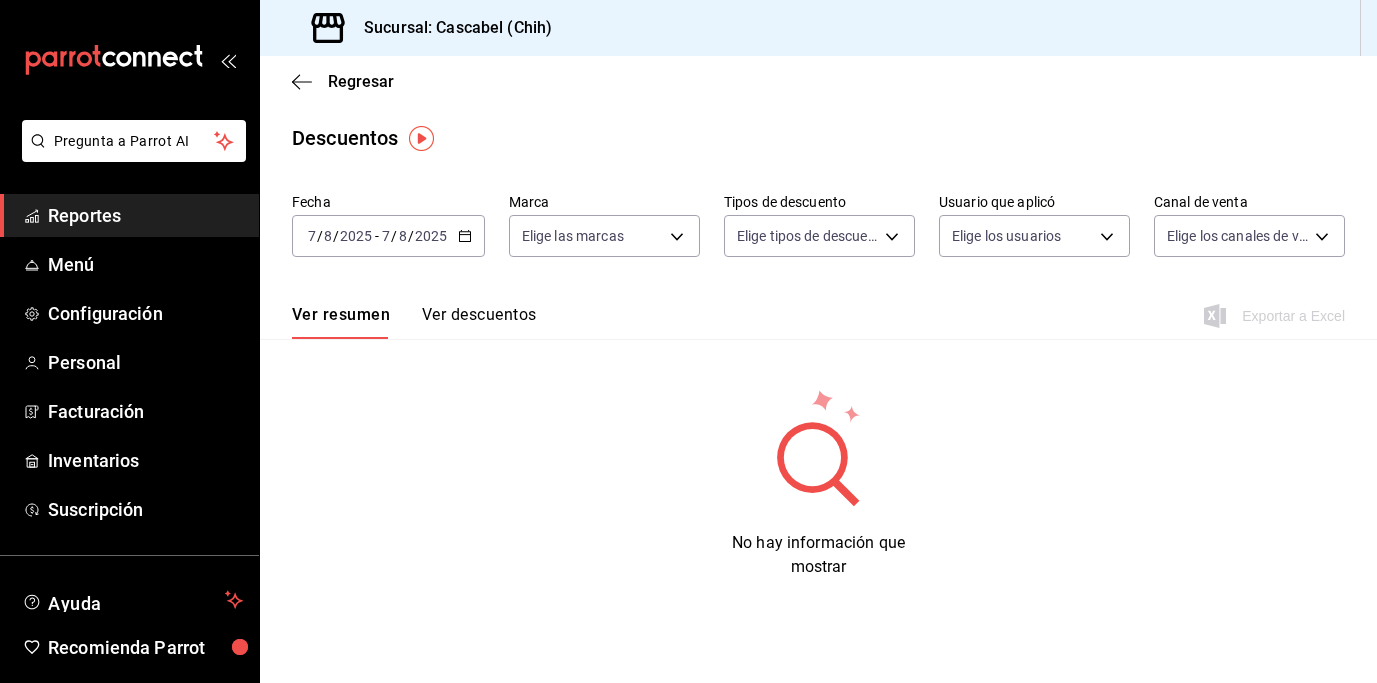 click 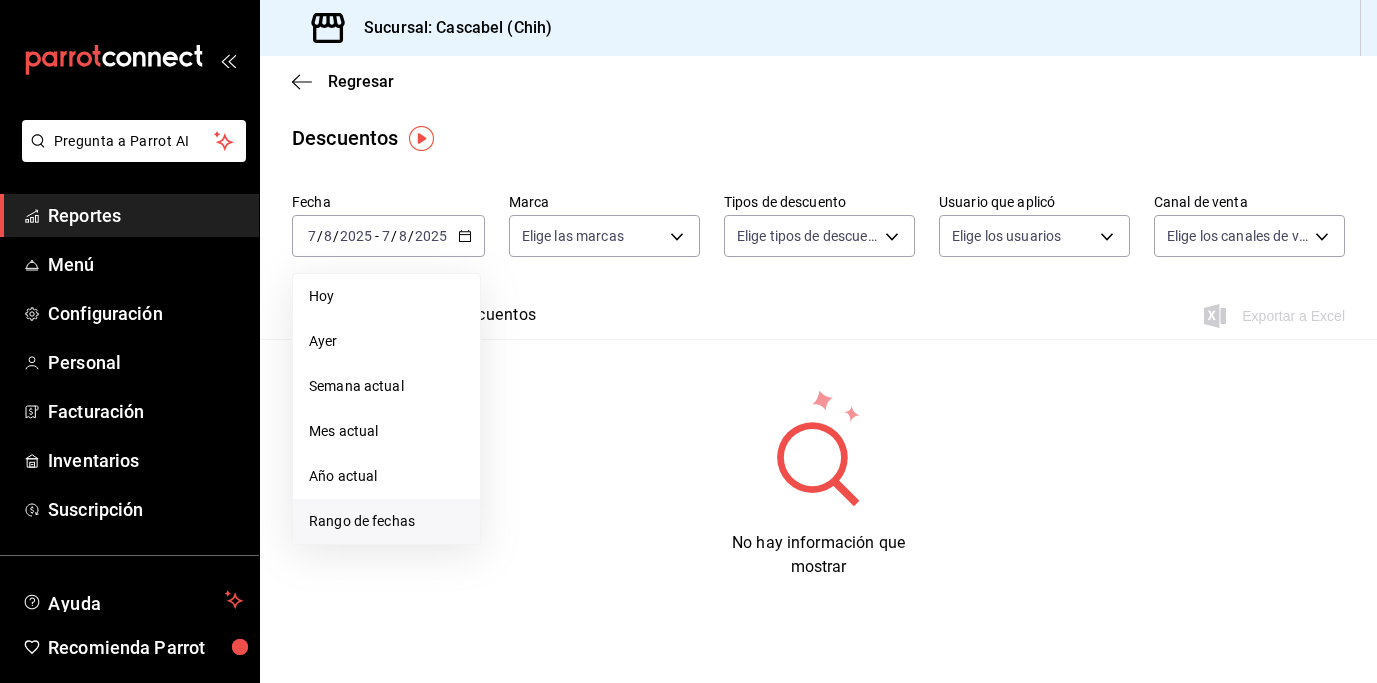 click on "Rango de fechas" at bounding box center [386, 521] 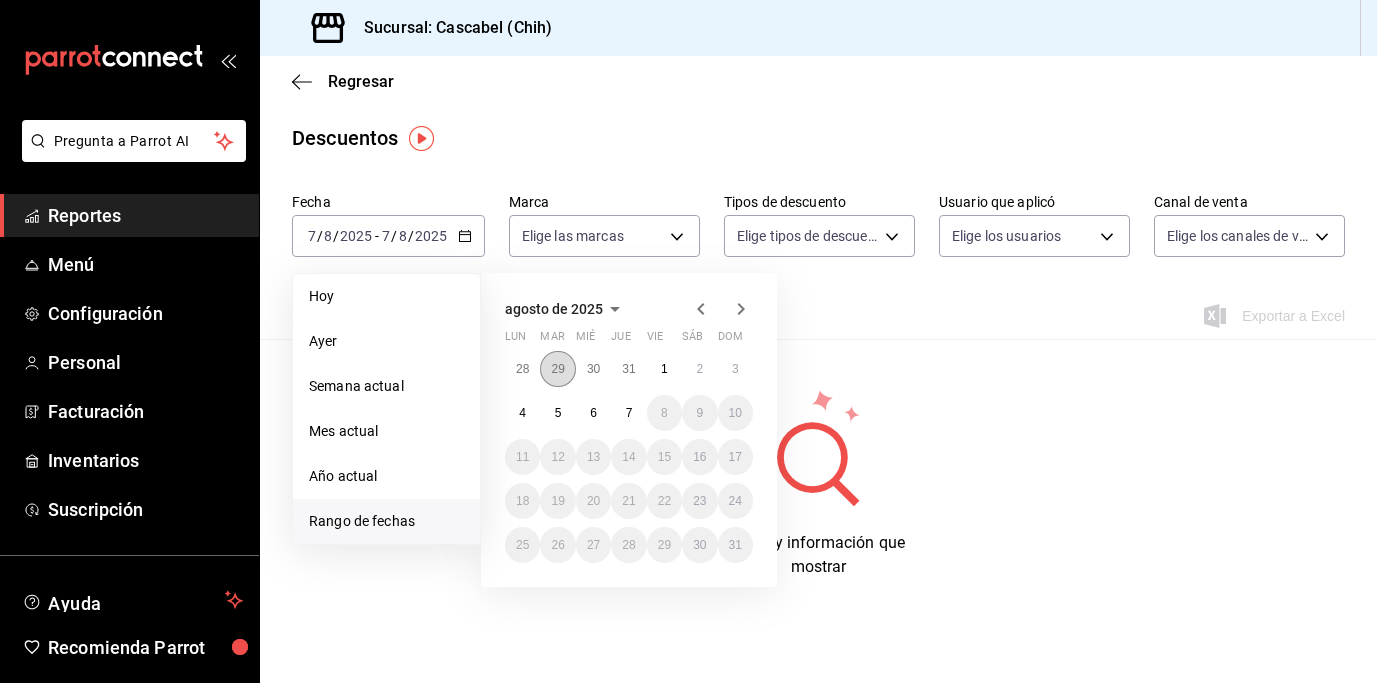 click on "29" at bounding box center (557, 369) 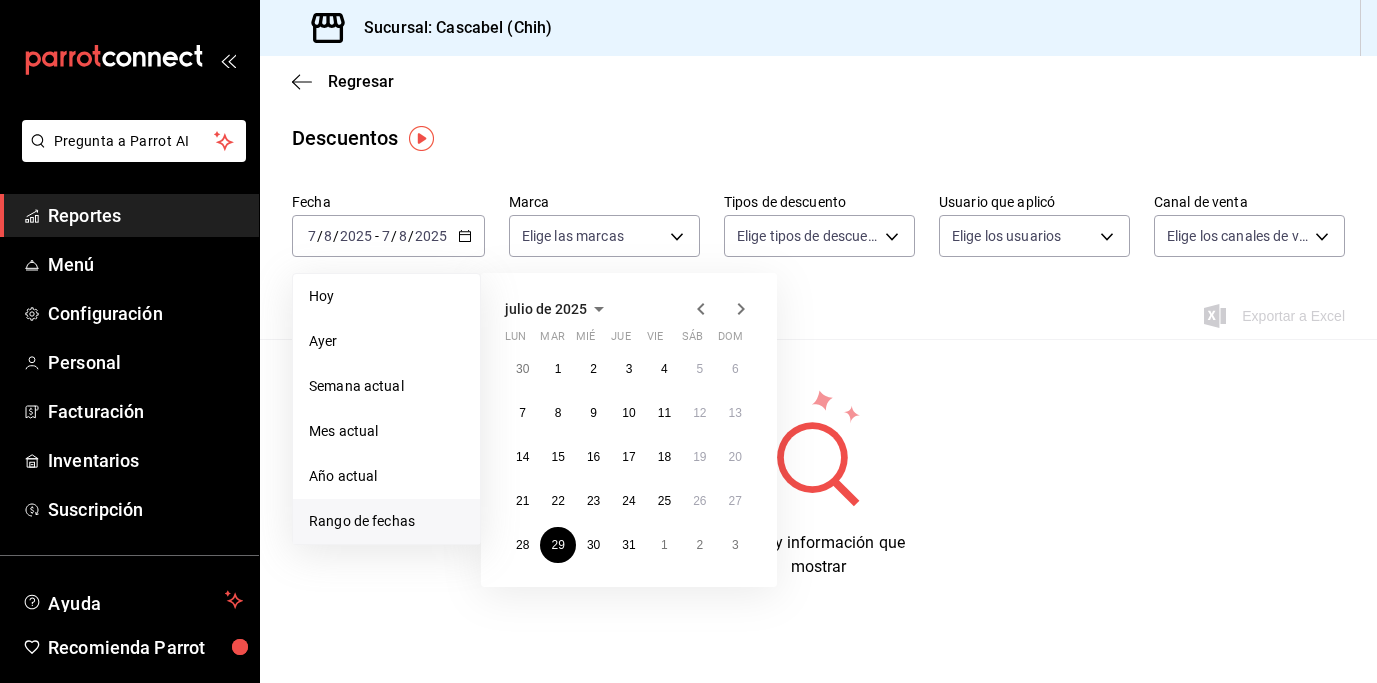 click 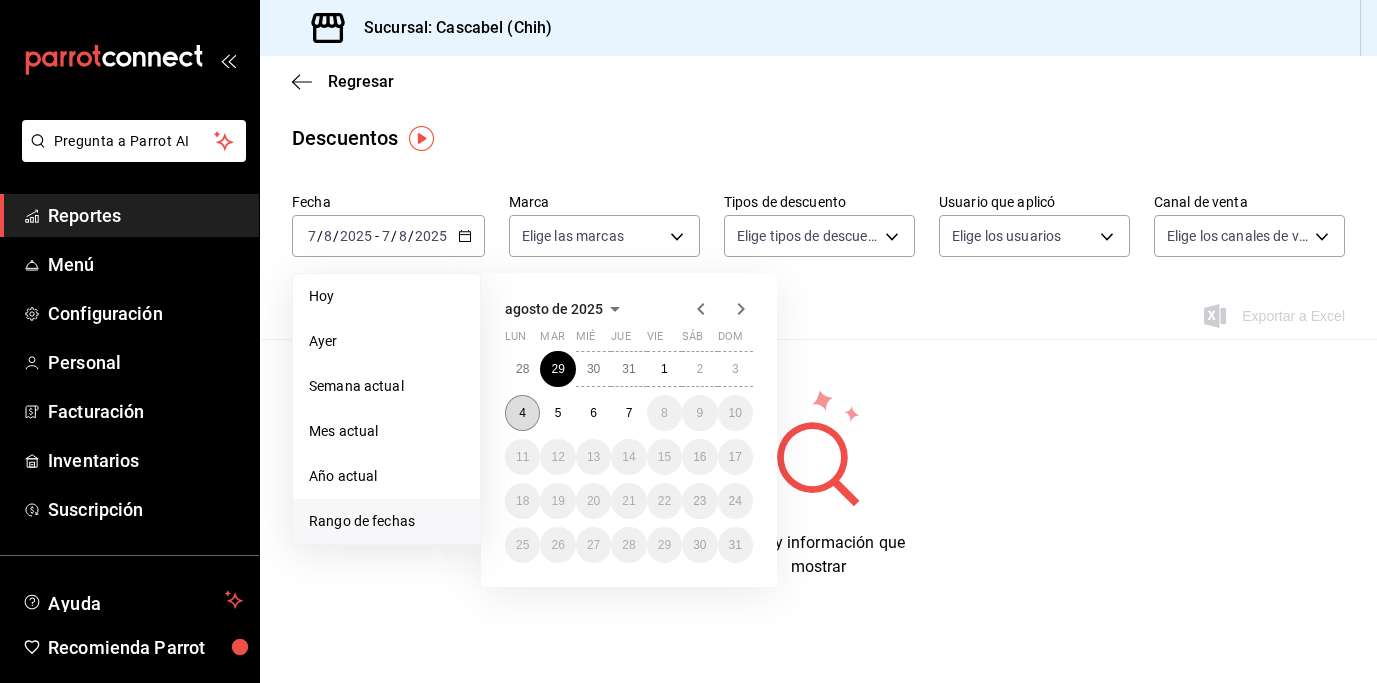 click on "4" at bounding box center (522, 413) 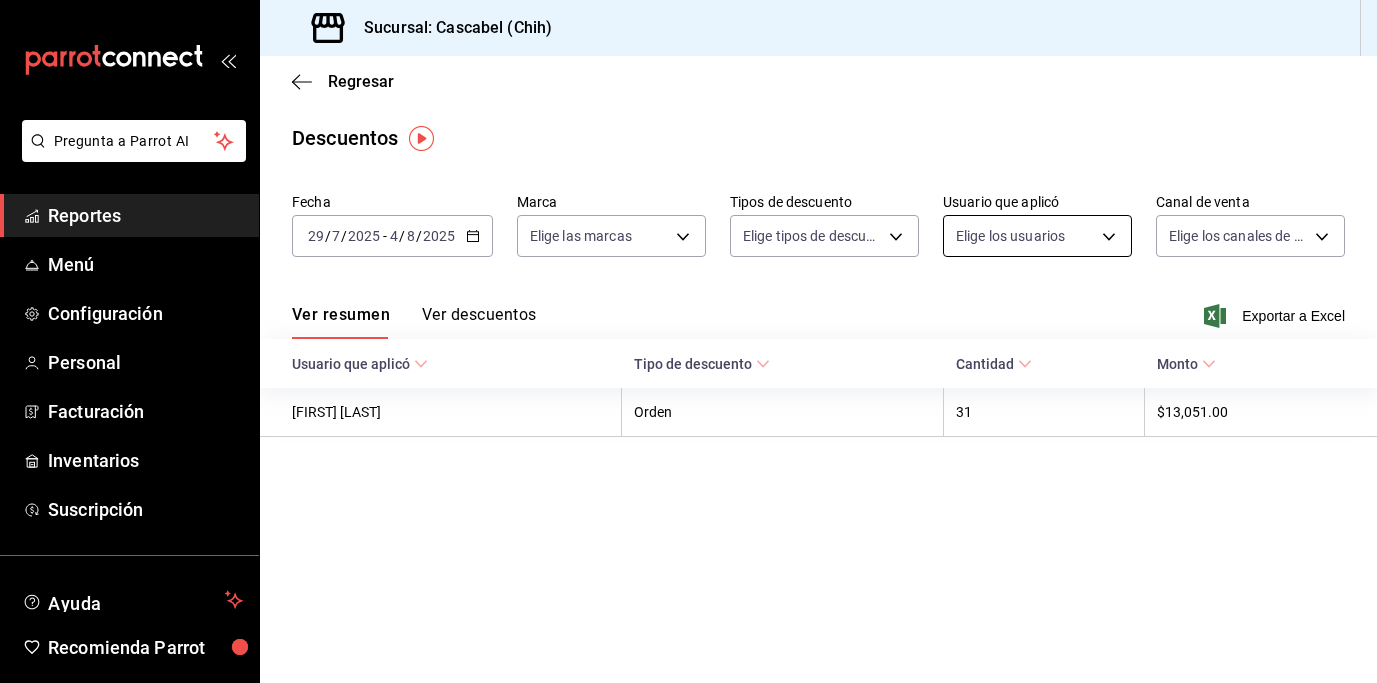 click on "Pregunta a Parrot AI Reportes   Menú   Configuración   Personal   Facturación   Inventarios   Suscripción   Ayuda Recomienda Parrot   [FIRST] [LAST]   Sugerir nueva función   Sucursal: Cascabel ([STATE]) Regresar Descuentos Fecha 2025-07-29 29 / 7 / 2025 - 2025-08-04 4 / 8 / 2025 Marca Elige las marcas Tipos de descuento Elige tipos de descuento Usuario que aplicó Elige los usuarios Canal de venta Elige los canales de venta Ver resumen Ver descuentos Exportar a Excel Usuario que aplicó Tipo de descuento Cantidad Monto [FIRST] [LAST] Orden 31 $13,051.00 GANA 1 MES GRATIS EN TU SUSCRIPCIÓN AQUÍ ¿Recuerdas cómo empezó tu restaurante?
Hoy puedes ayudar a un colega a tener el mismo cambio que tú viviste.
Recomienda Parrot directamente desde tu Portal Administrador.
Es fácil y rápido.
🎁 Por cada restaurante que se una, ganas 1 mes gratis. Ver video tutorial Ir a video Pregunta a Parrot AI Reportes   Menú   Configuración   Personal   Facturación   Inventarios   Suscripción   Ayuda" at bounding box center [688, 341] 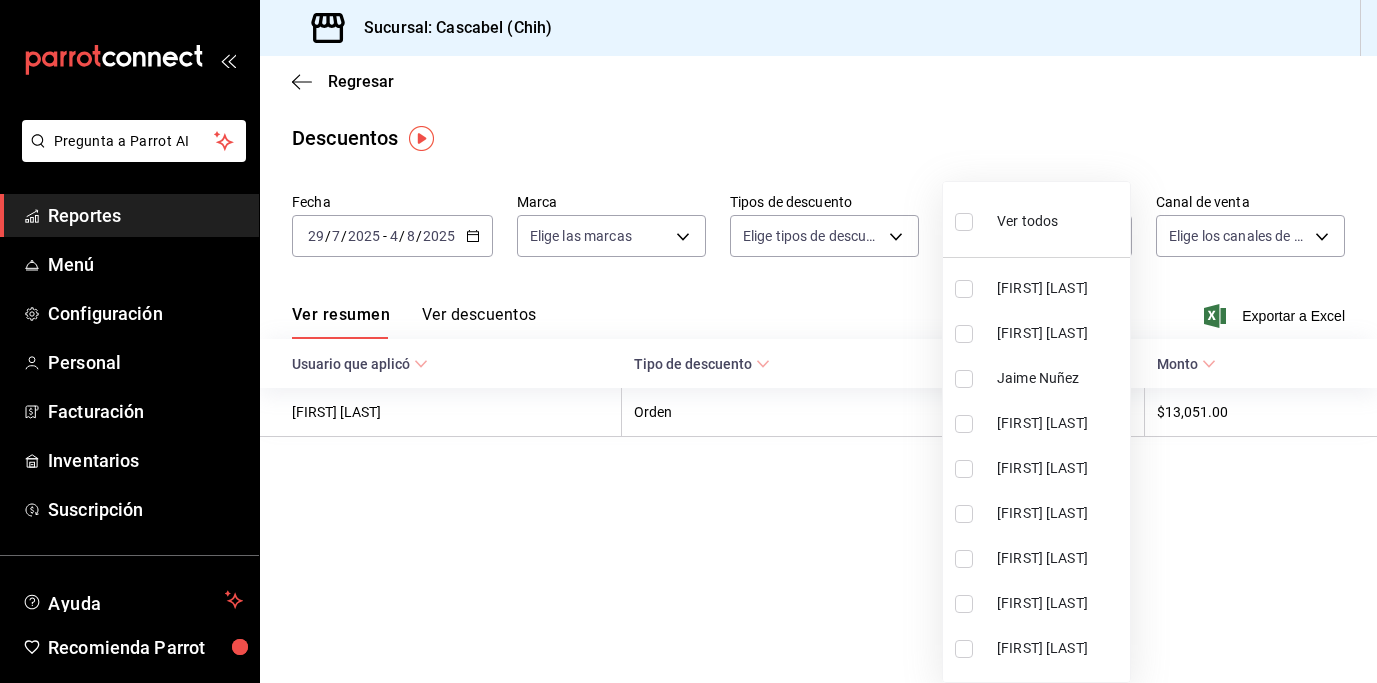 click at bounding box center [688, 341] 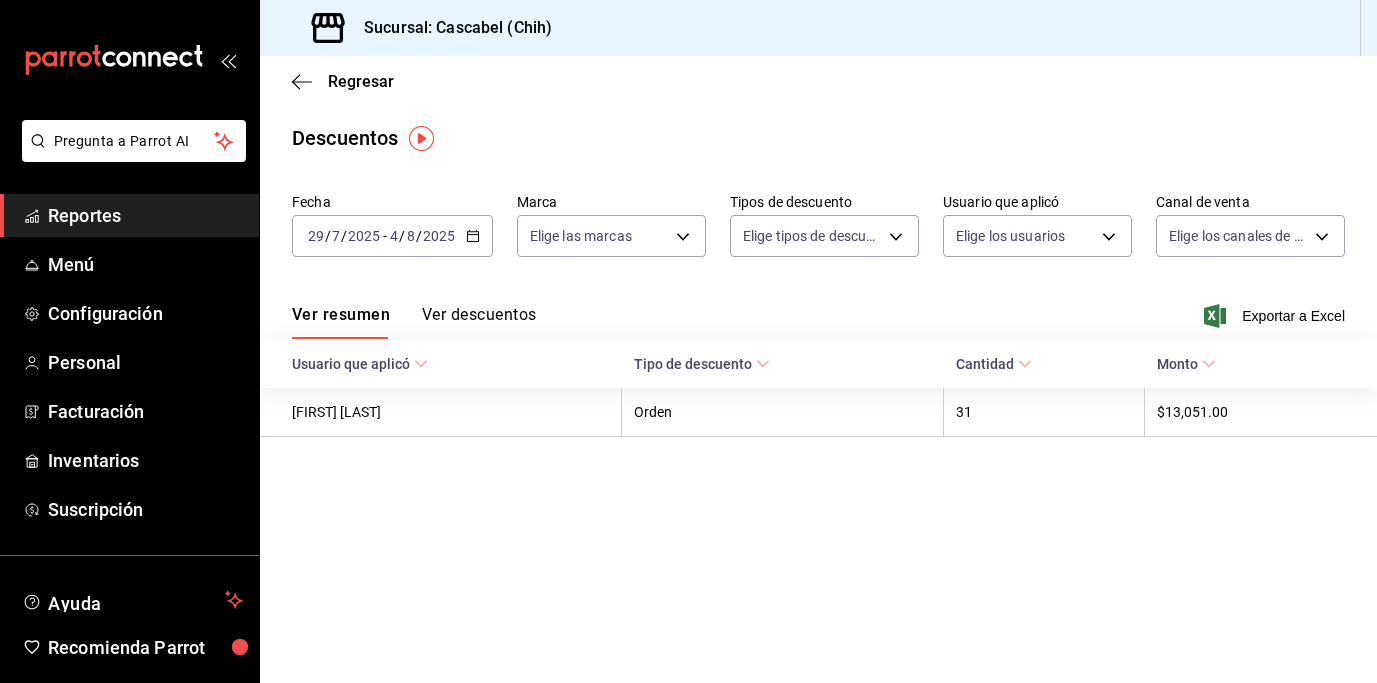click on "Ver descuentos" at bounding box center [479, 322] 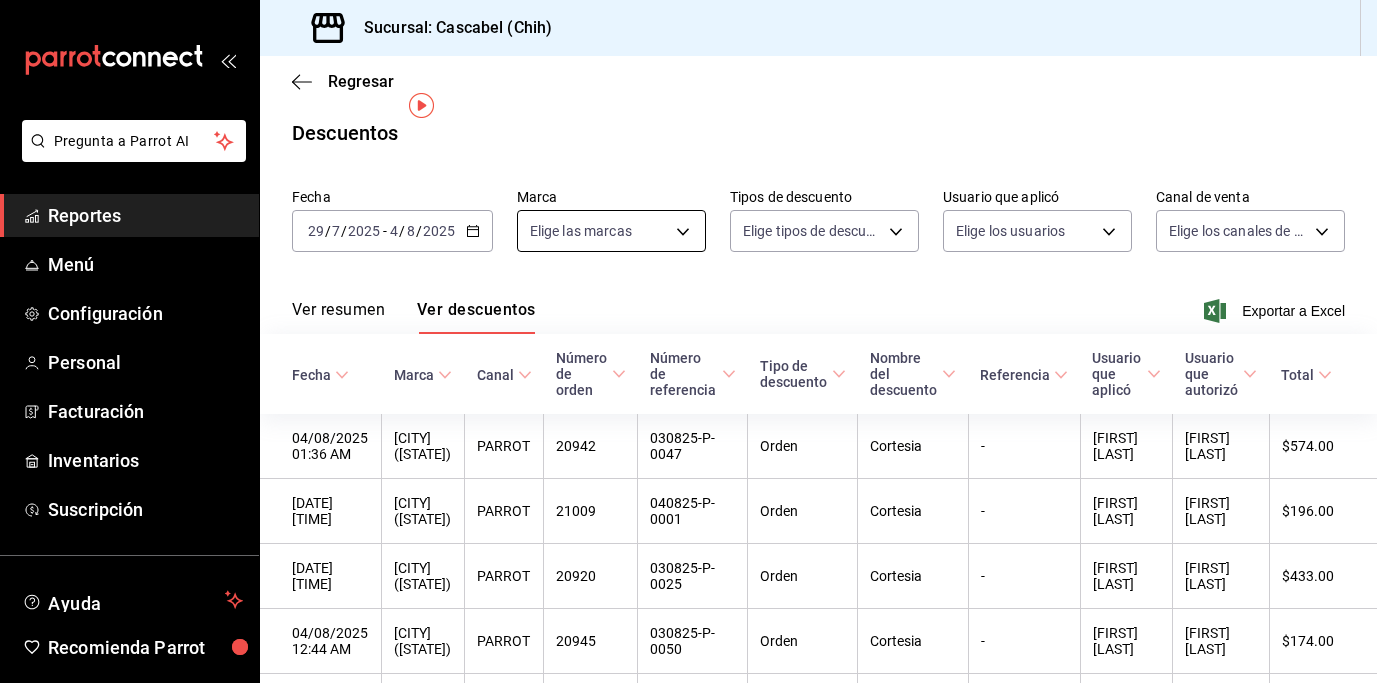 scroll, scrollTop: 0, scrollLeft: 0, axis: both 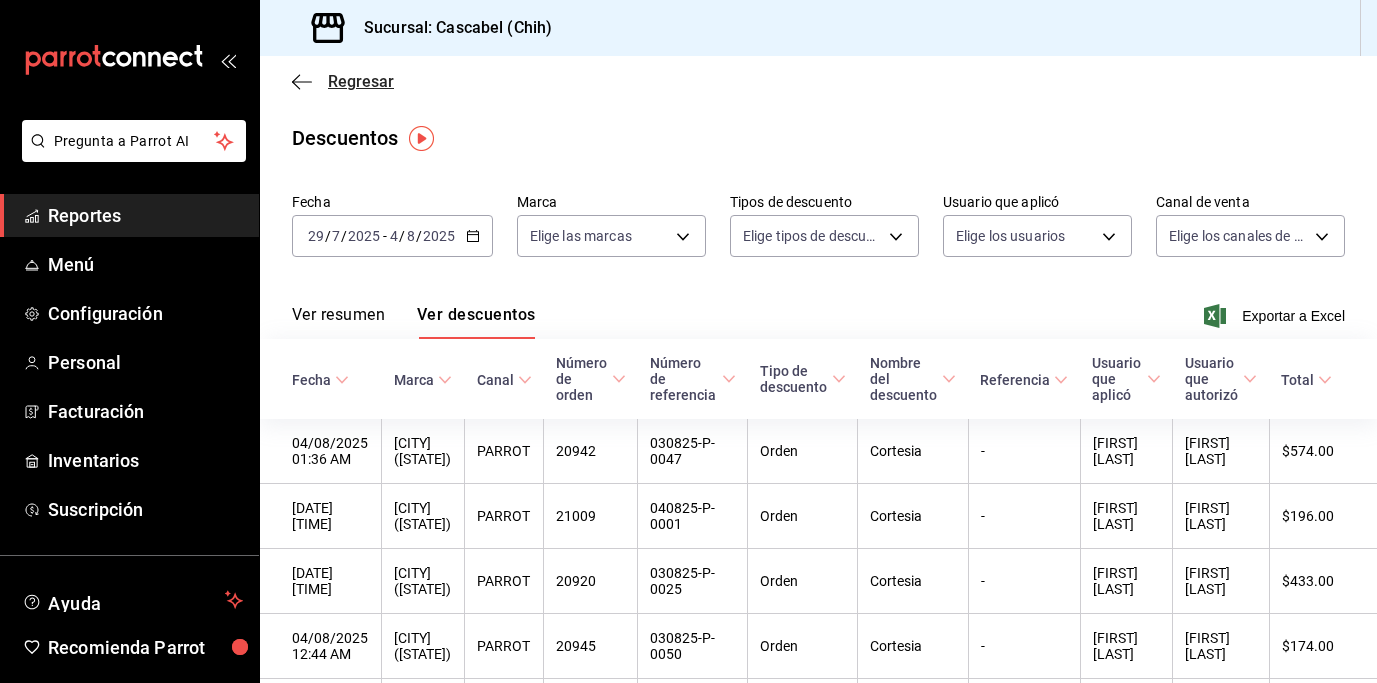 click on "Regresar" at bounding box center [361, 81] 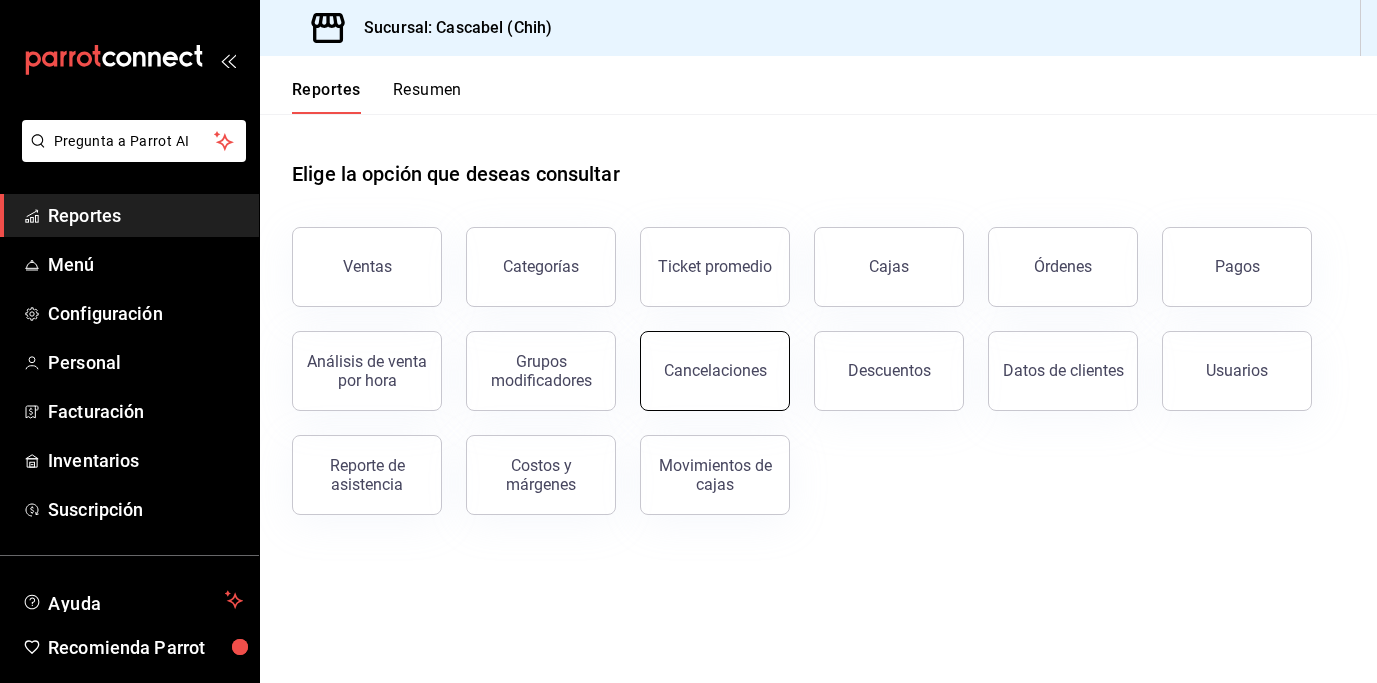 click on "Cancelaciones" at bounding box center (715, 370) 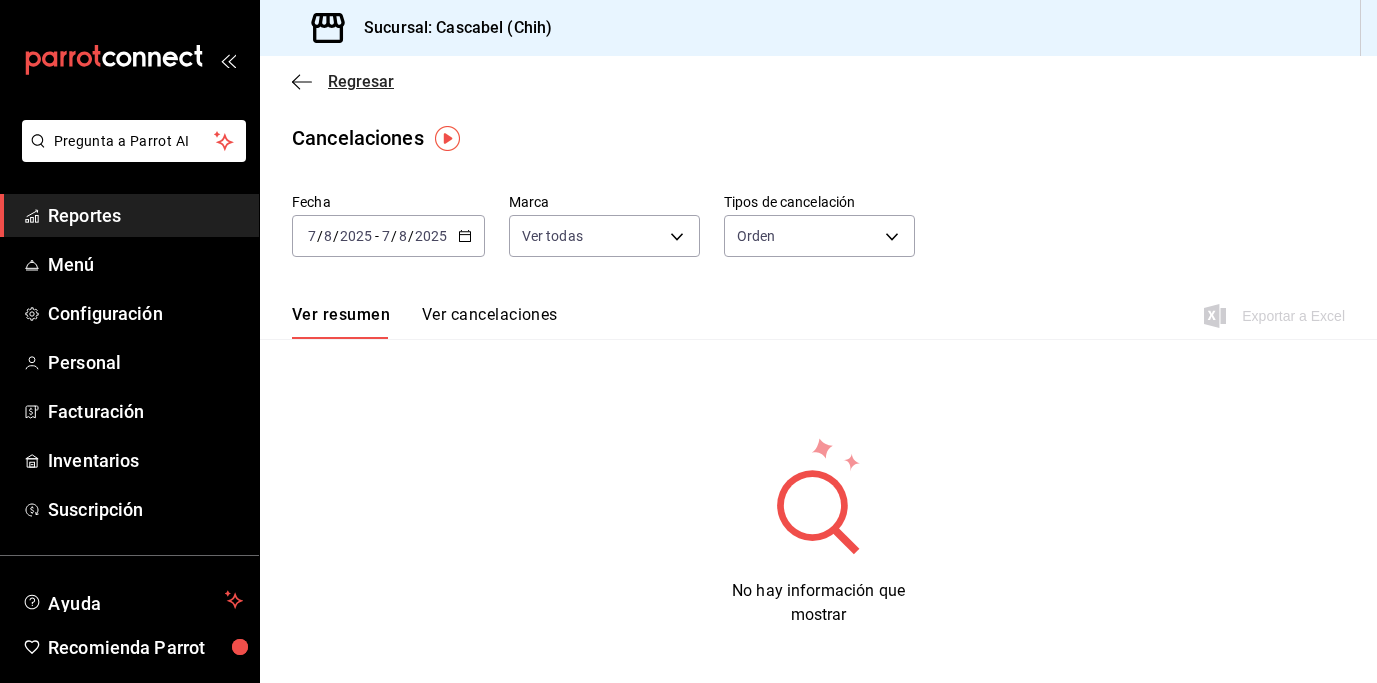 click on "Regresar" at bounding box center (361, 81) 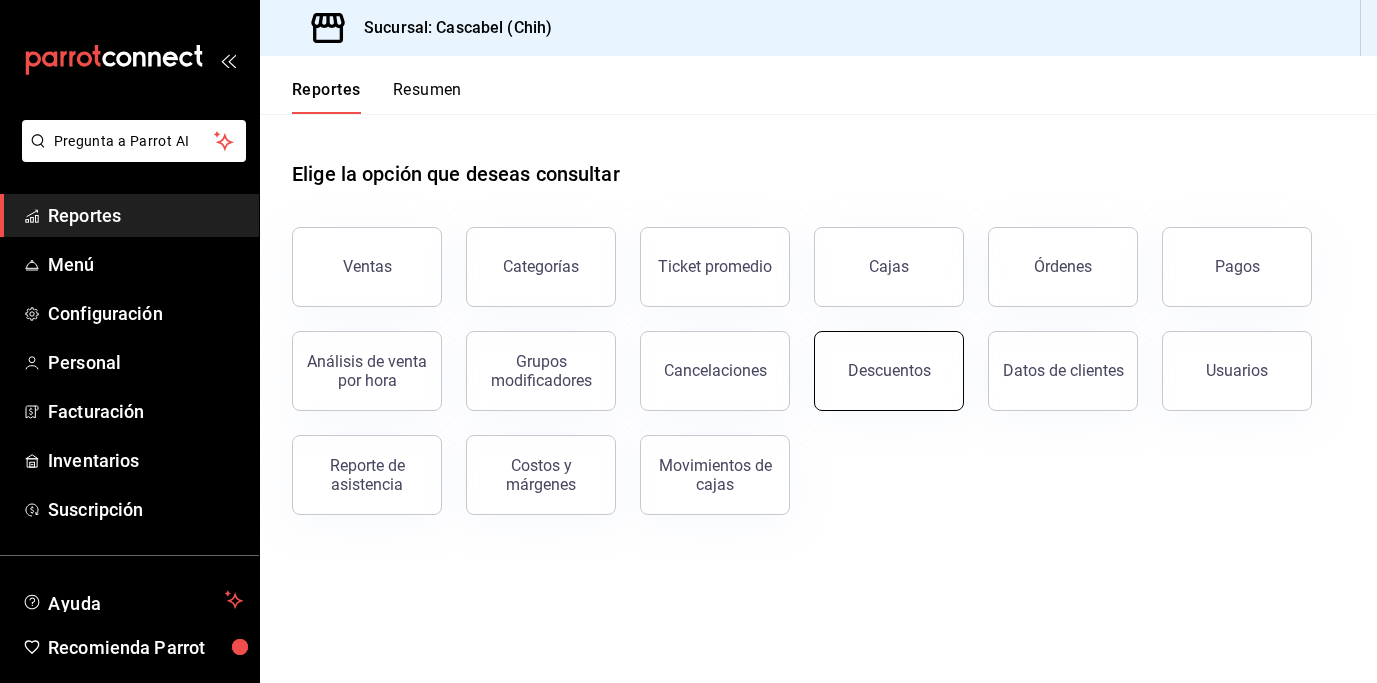 click on "Descuentos" at bounding box center (889, 370) 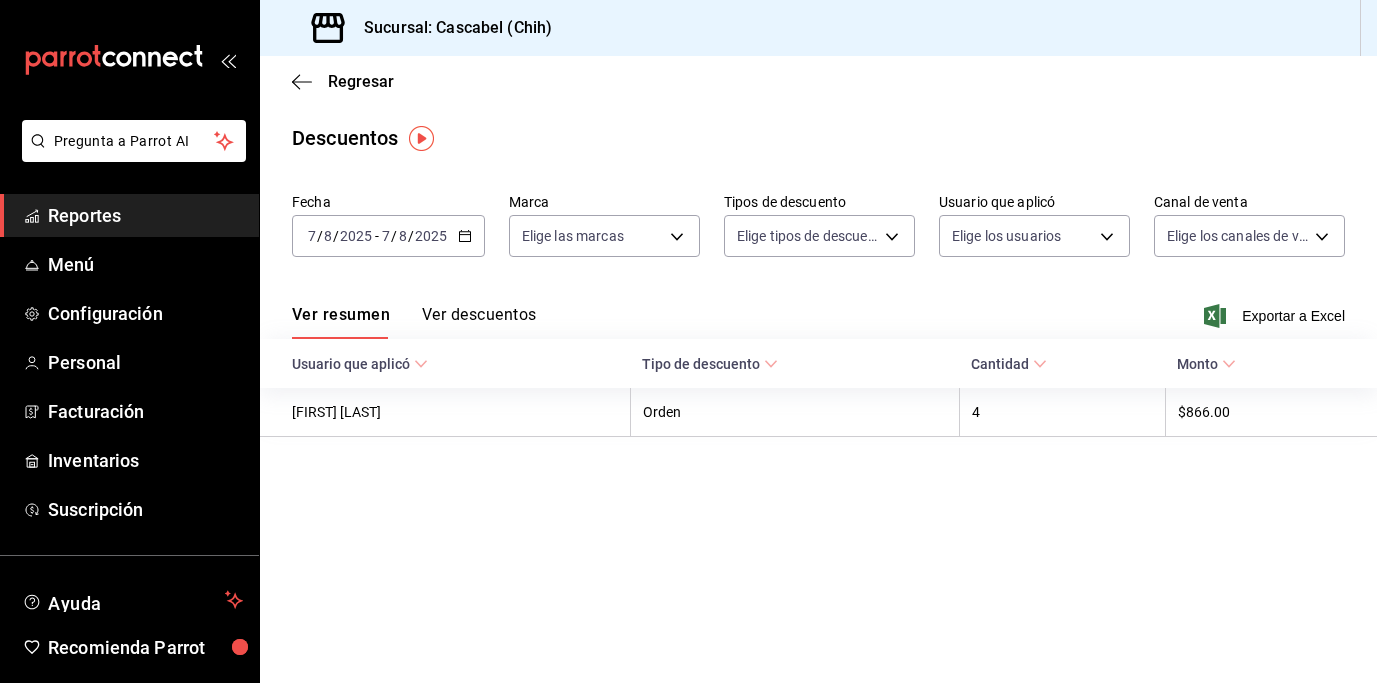 click 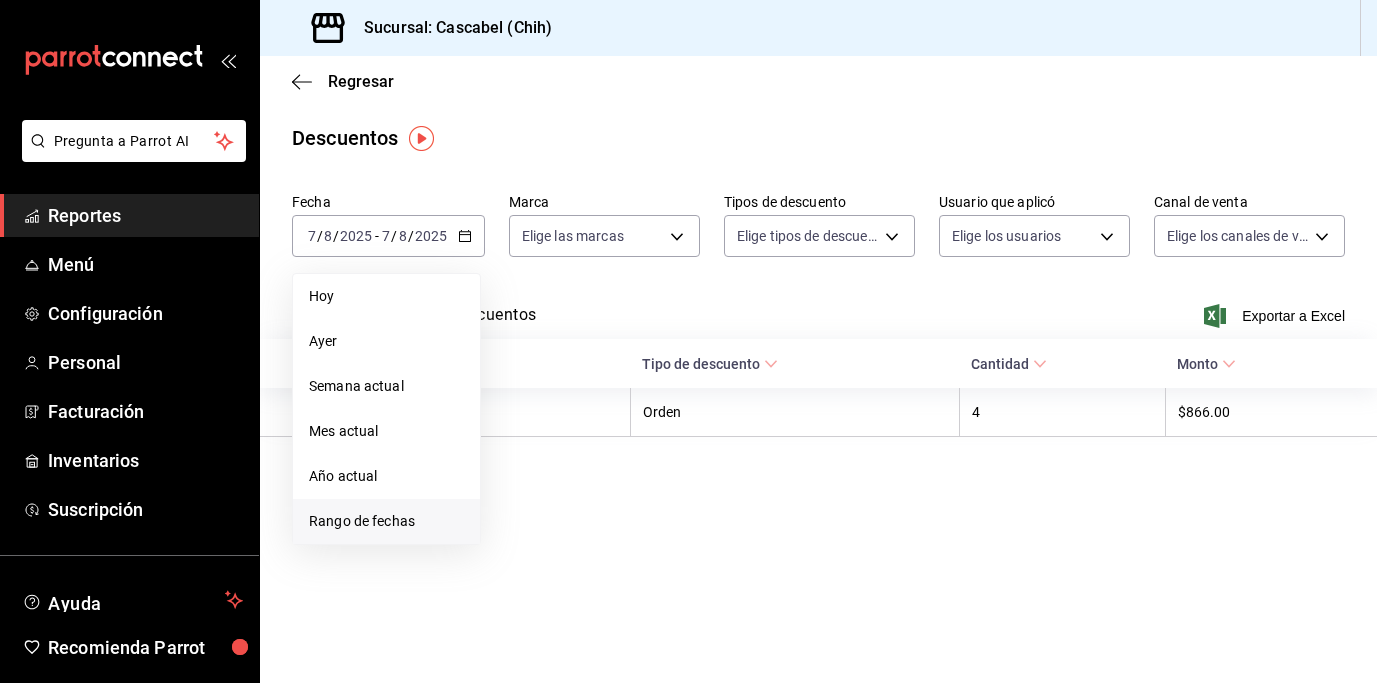 click on "Rango de fechas" at bounding box center [386, 521] 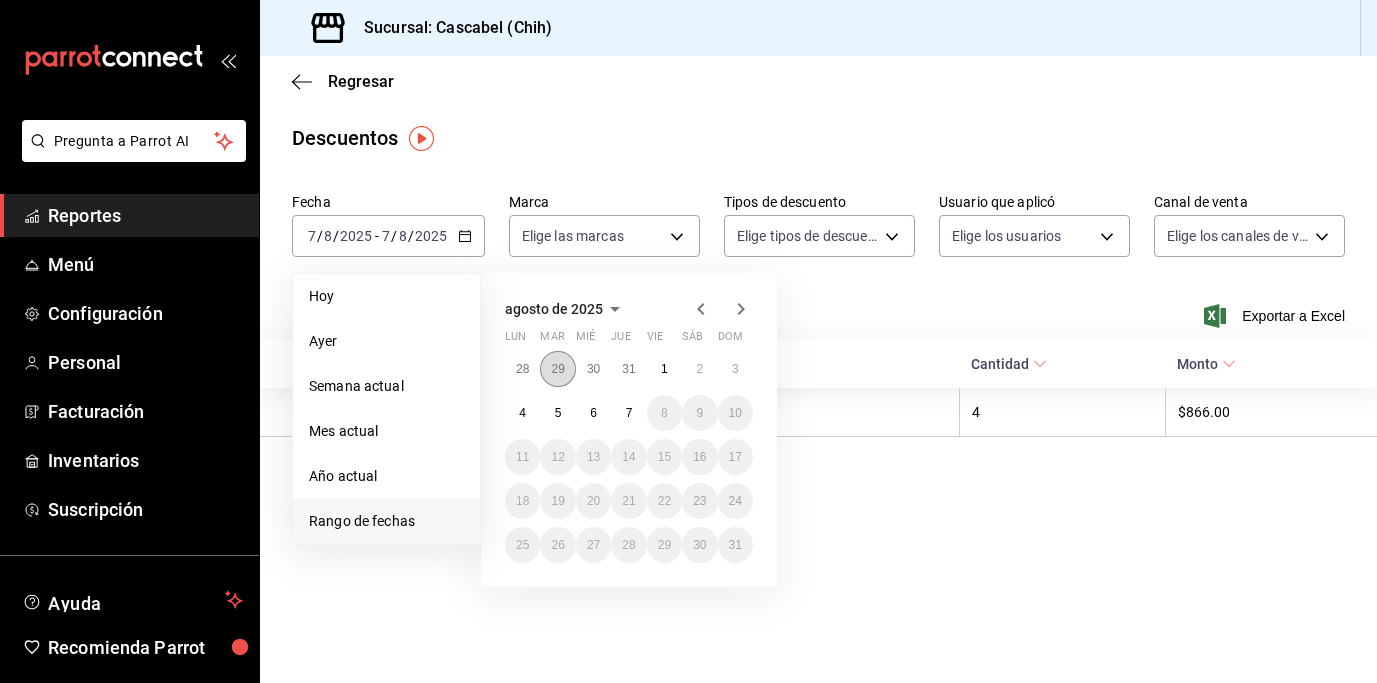 click on "29" at bounding box center [557, 369] 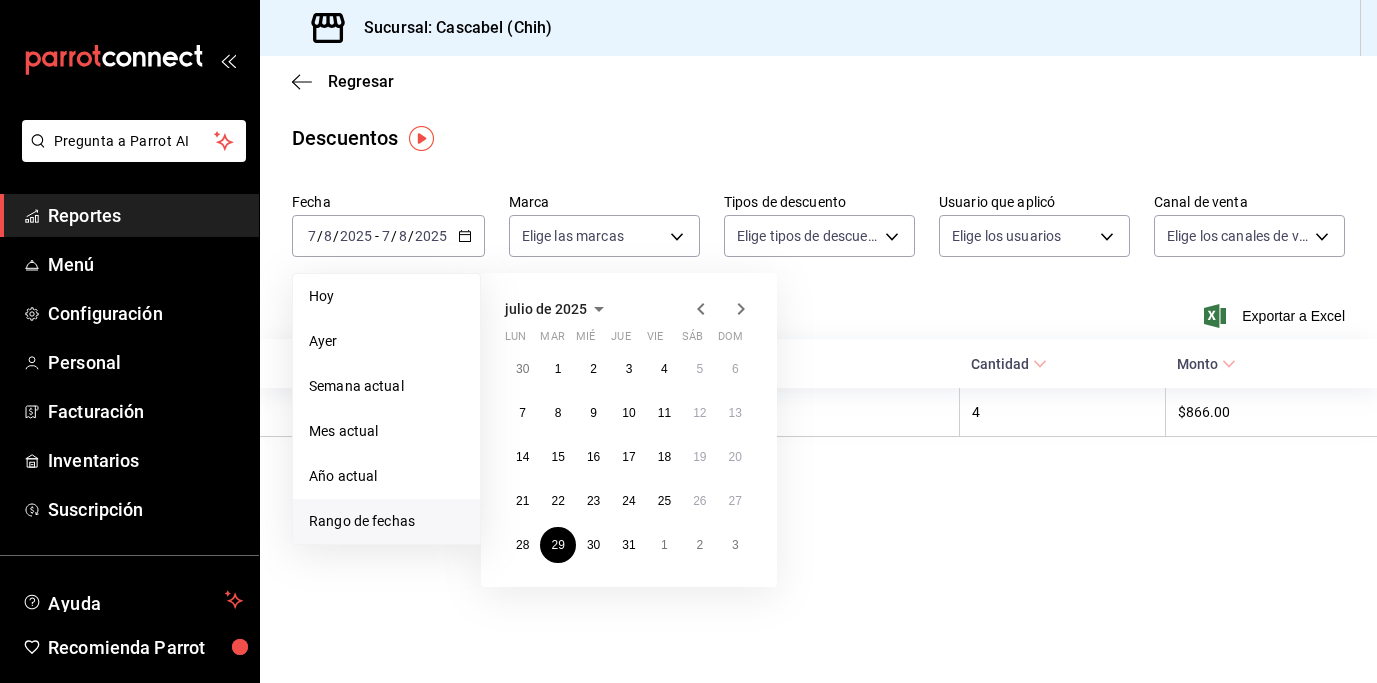 click 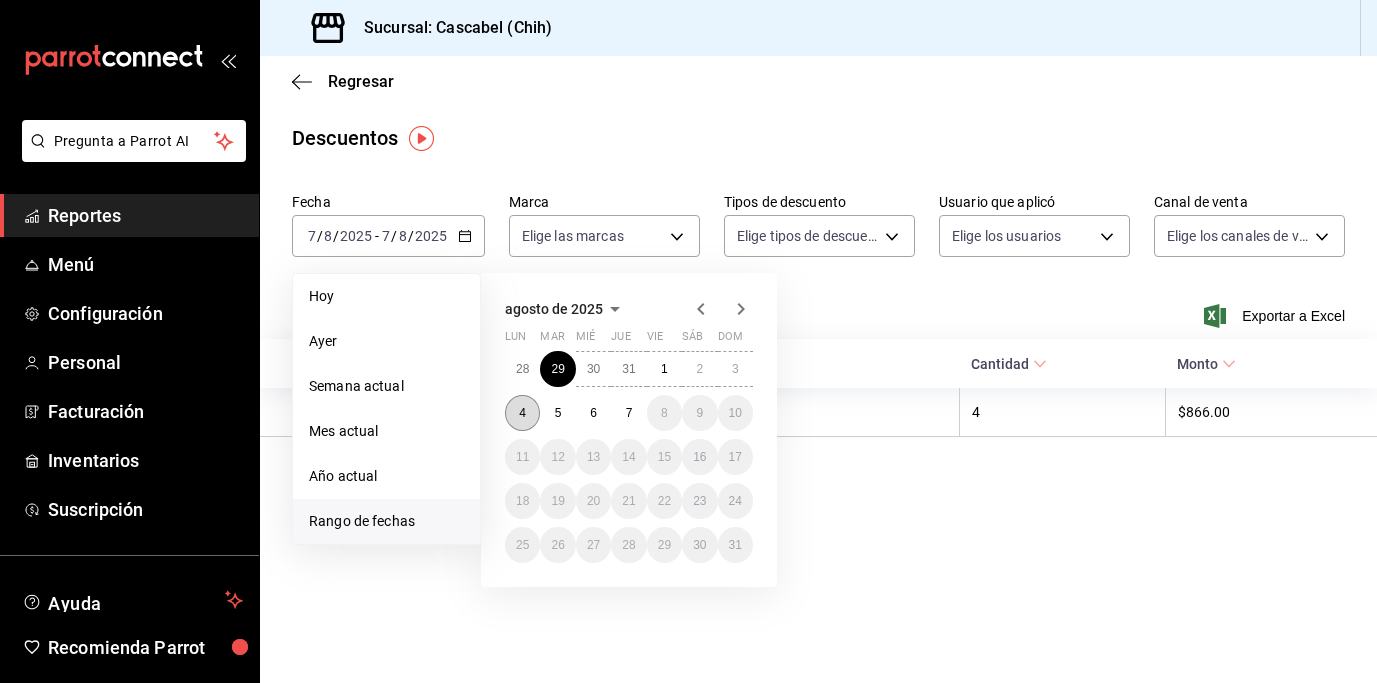 click on "4" at bounding box center (522, 413) 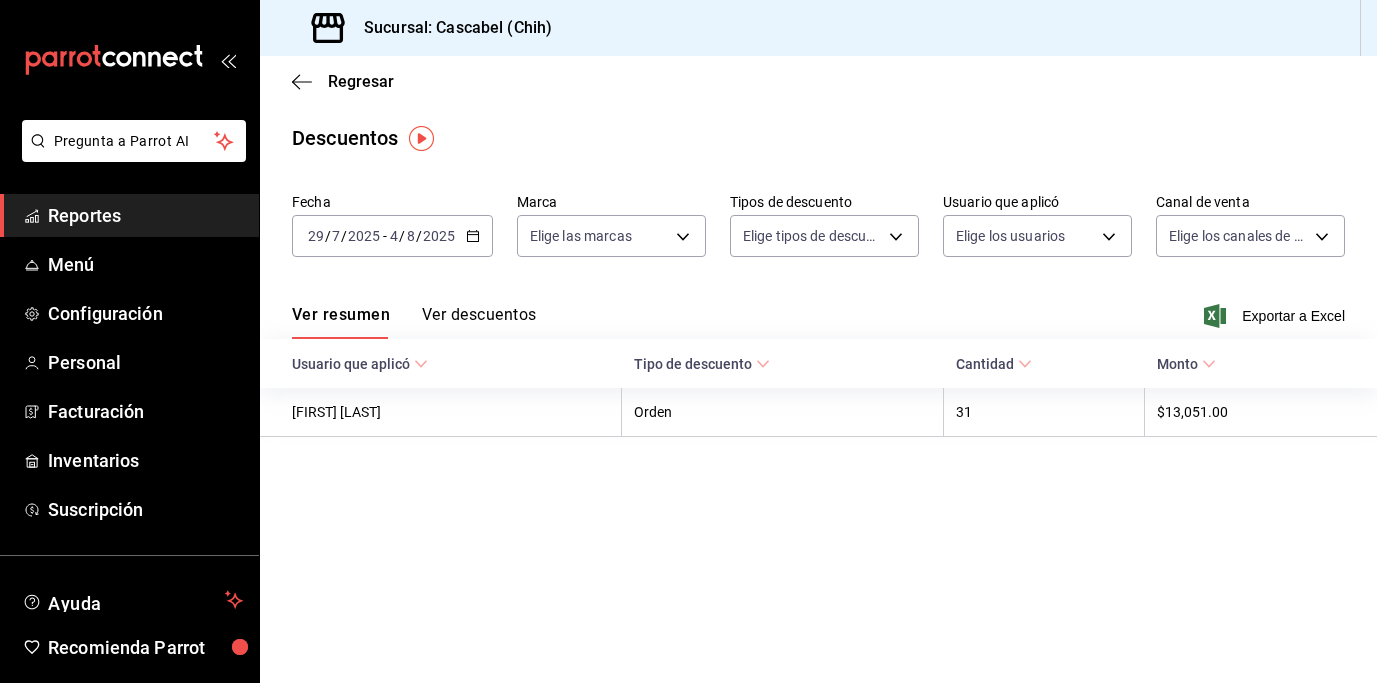 click on "Ver descuentos" at bounding box center [479, 322] 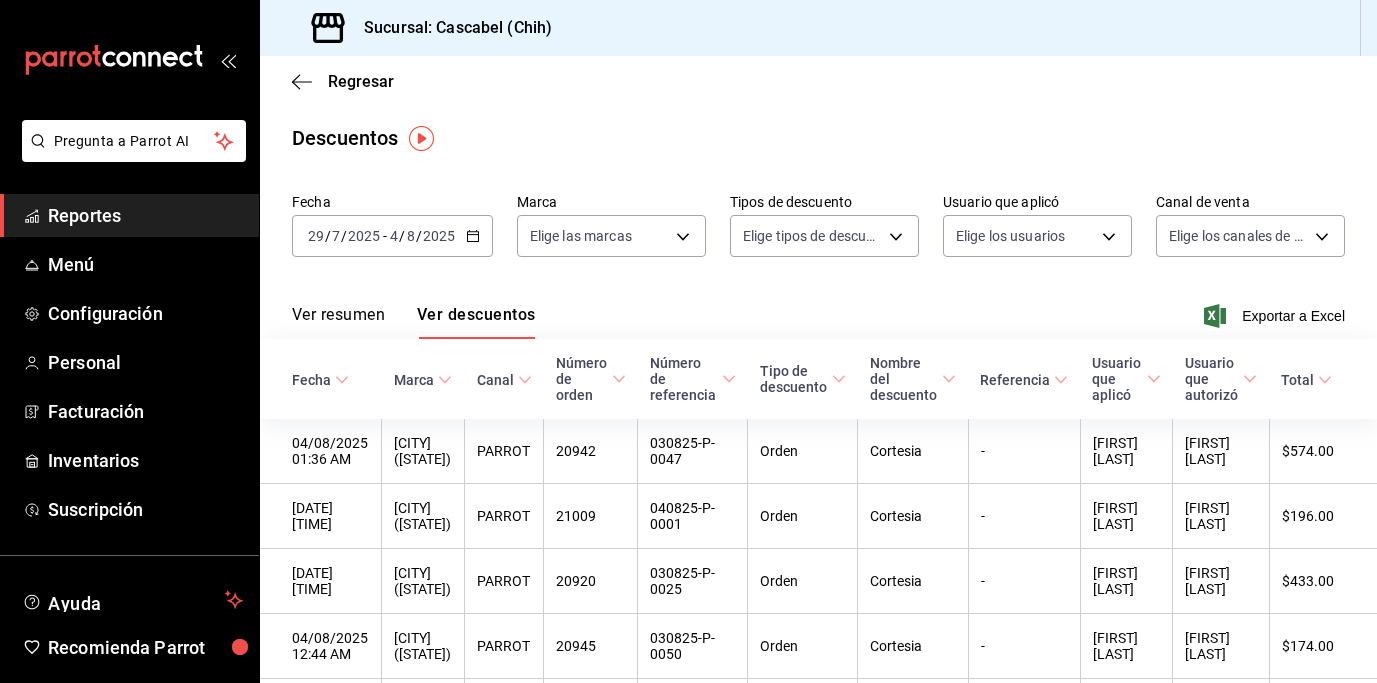 click 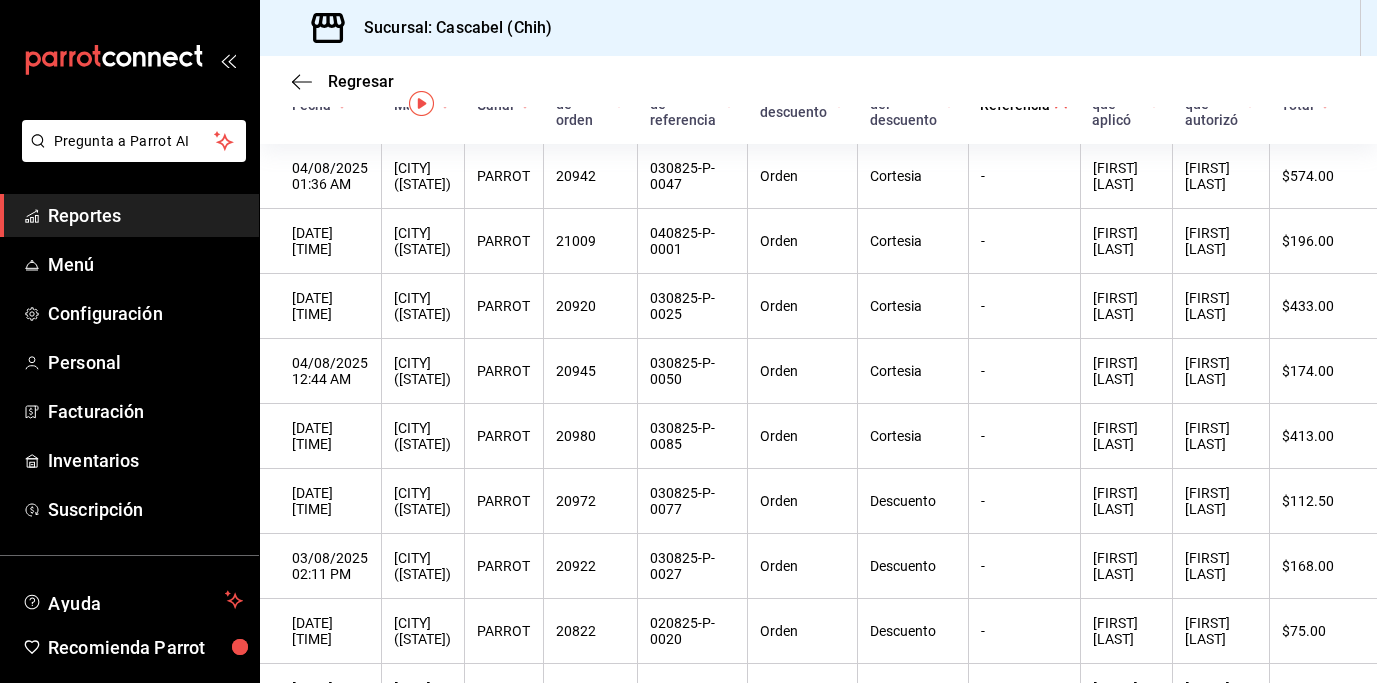 scroll, scrollTop: 0, scrollLeft: 0, axis: both 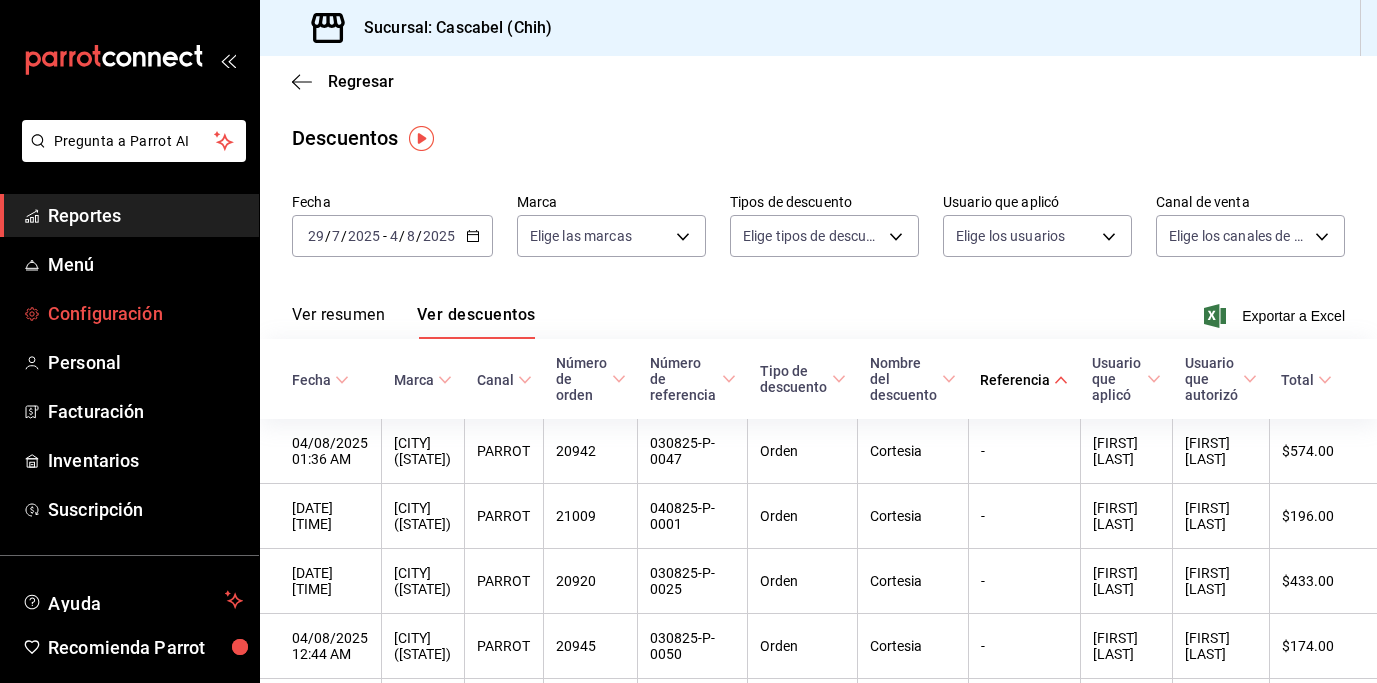 click on "Configuración" at bounding box center [145, 313] 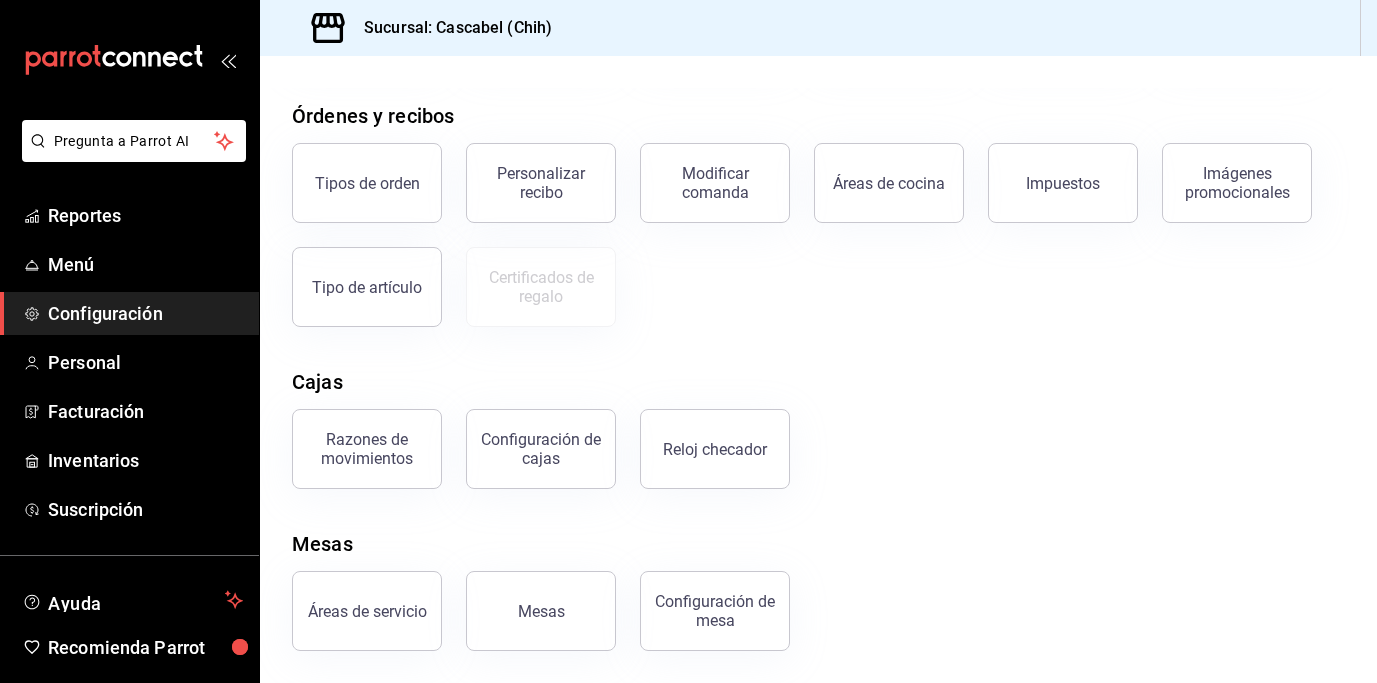 scroll, scrollTop: 0, scrollLeft: 0, axis: both 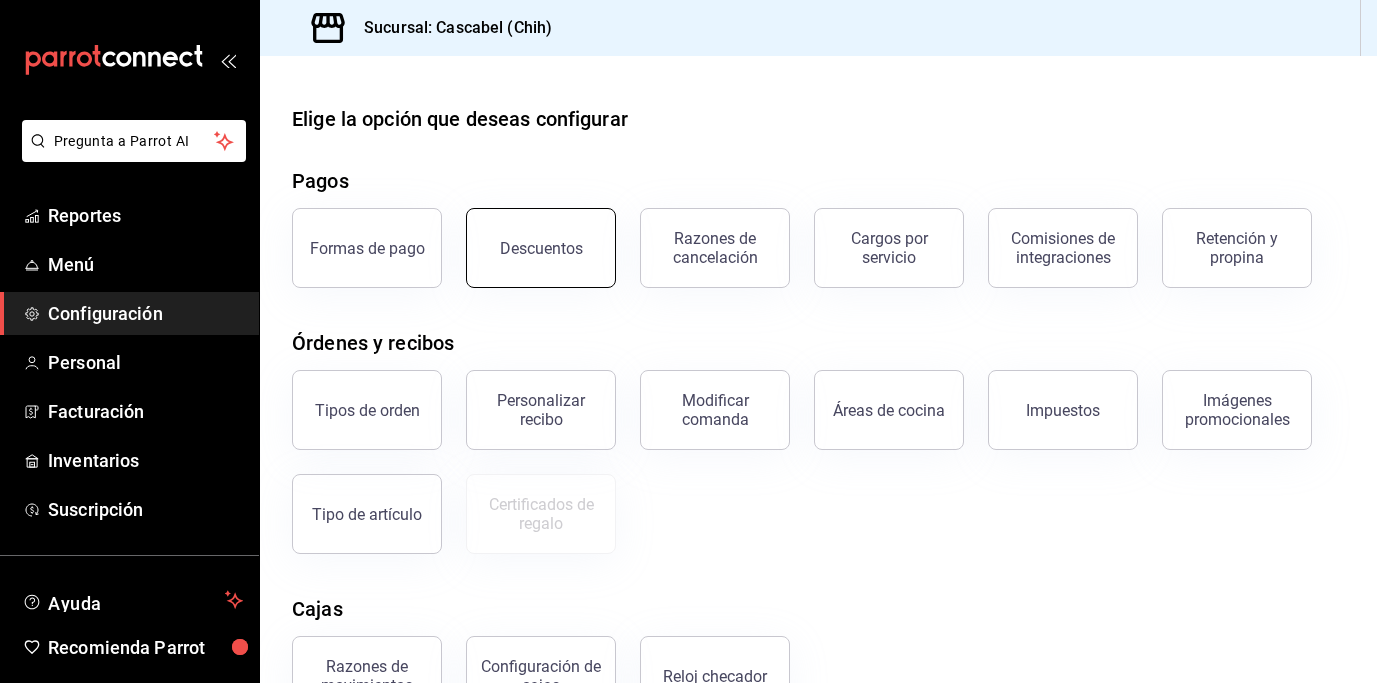 click on "Descuentos" at bounding box center (541, 248) 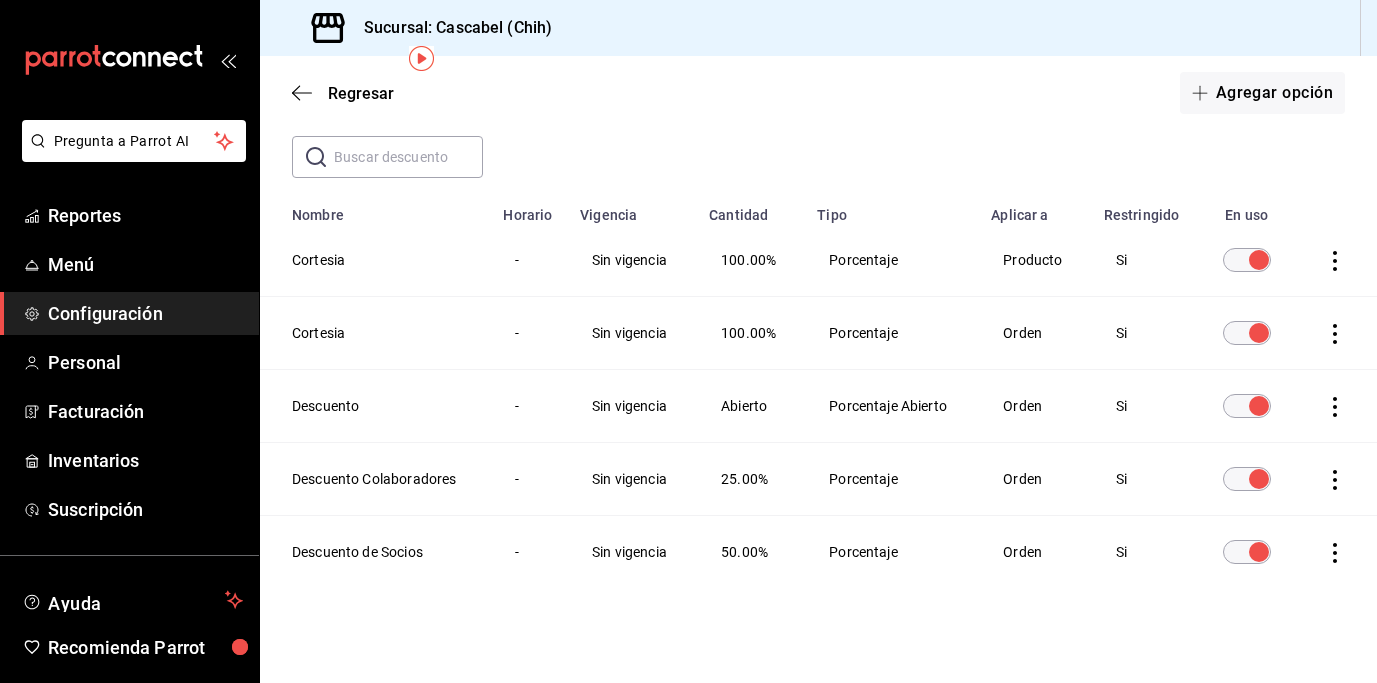 scroll, scrollTop: 102, scrollLeft: 0, axis: vertical 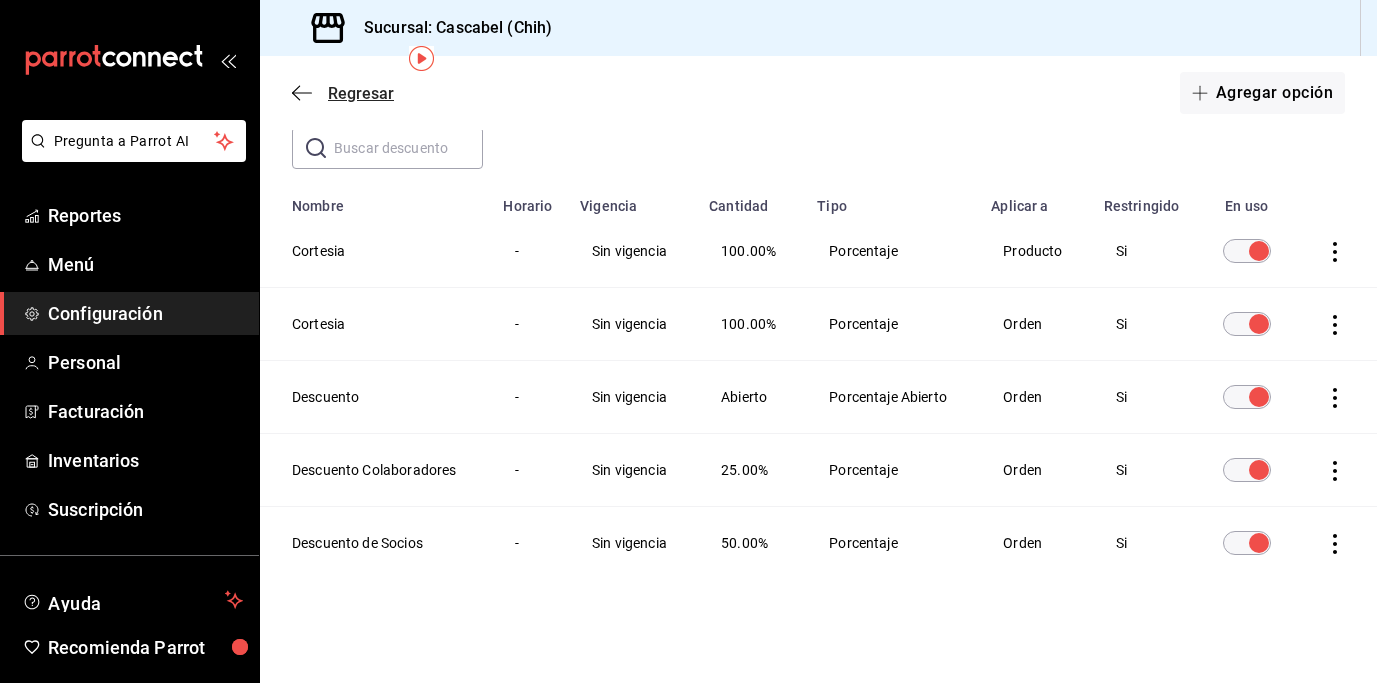 click on "Regresar" at bounding box center (361, 93) 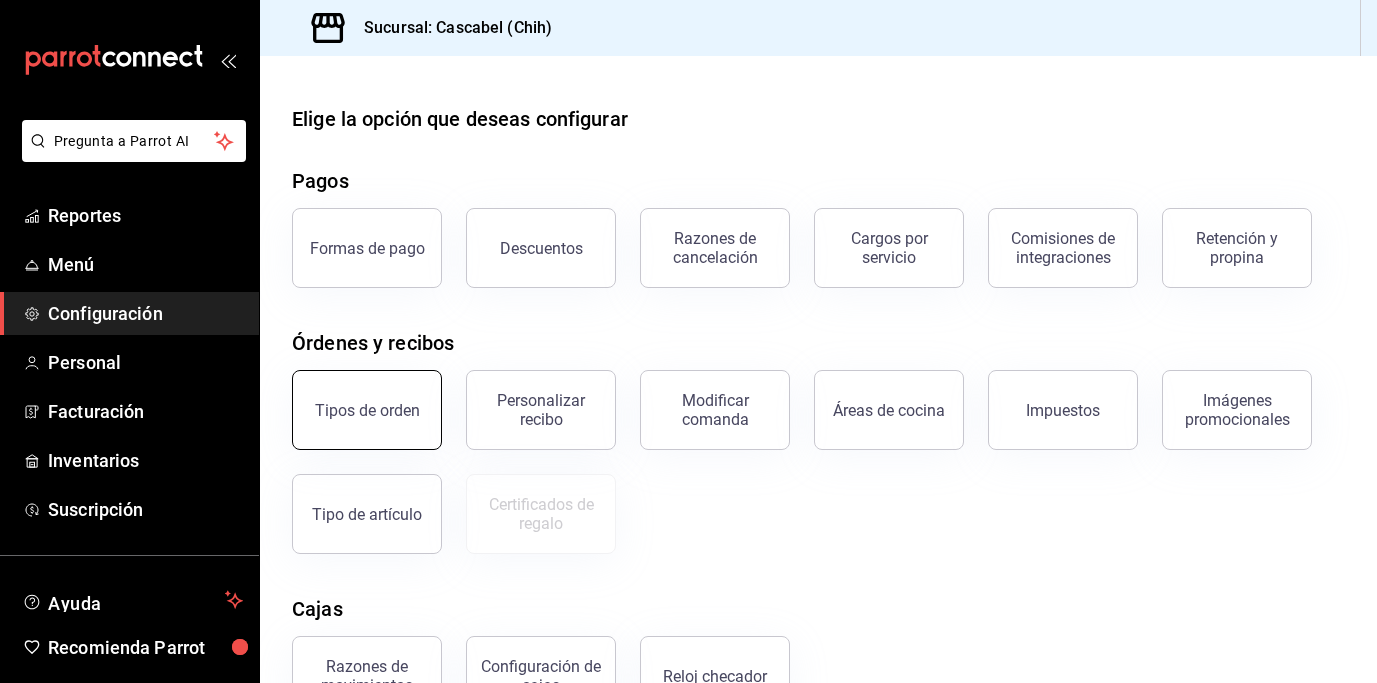click on "Tipos de orden" at bounding box center (367, 410) 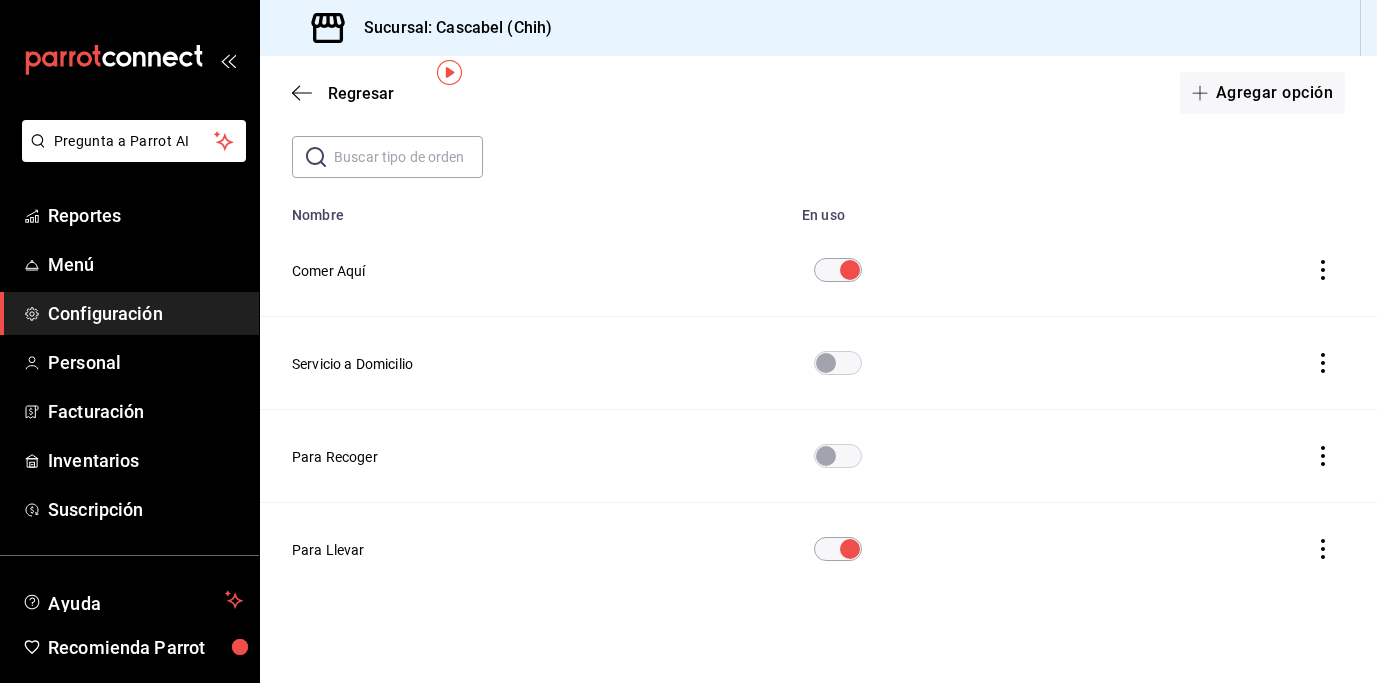 scroll, scrollTop: 0, scrollLeft: 0, axis: both 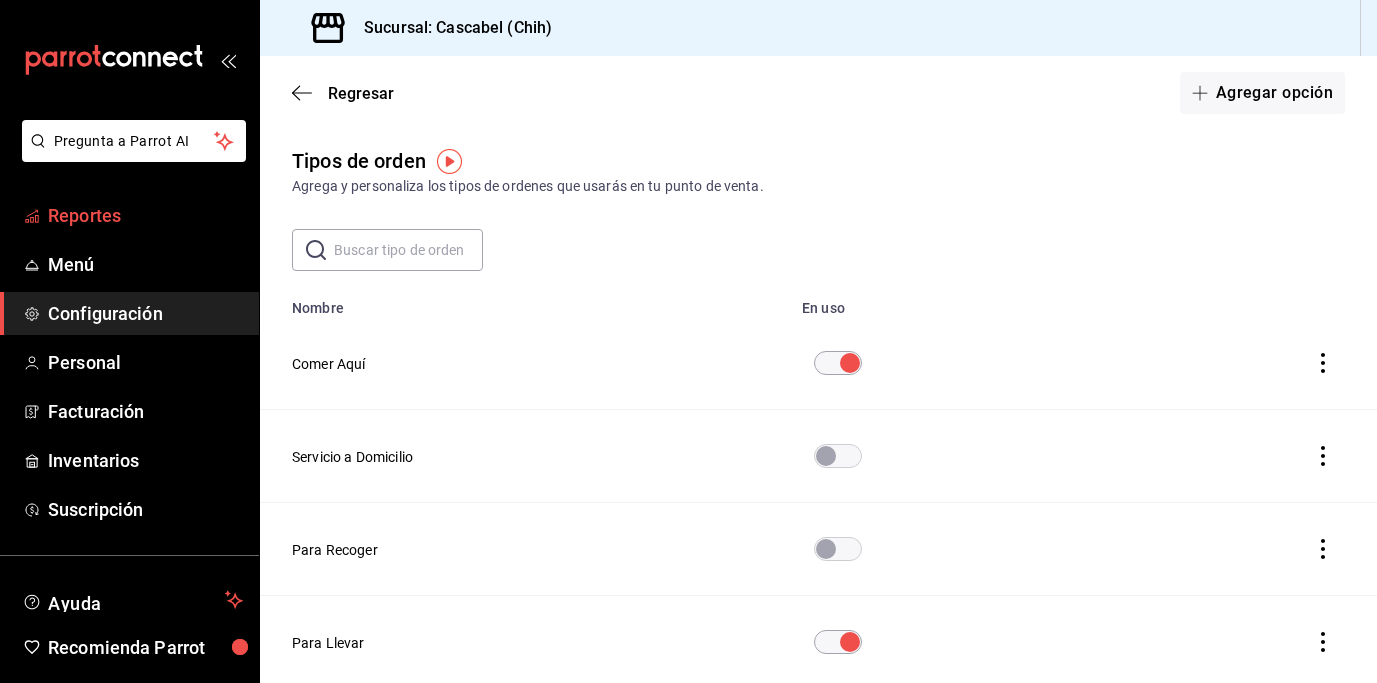 click on "Reportes" at bounding box center [145, 215] 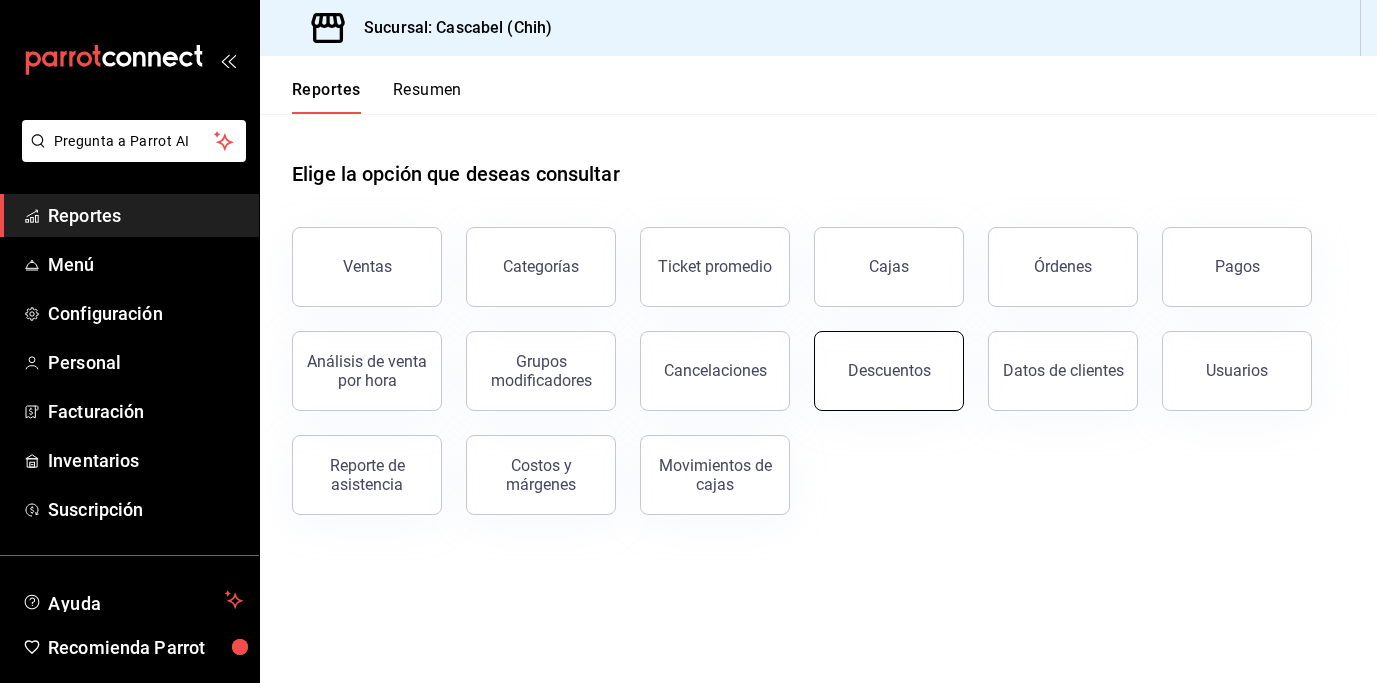 click on "Descuentos" at bounding box center [889, 370] 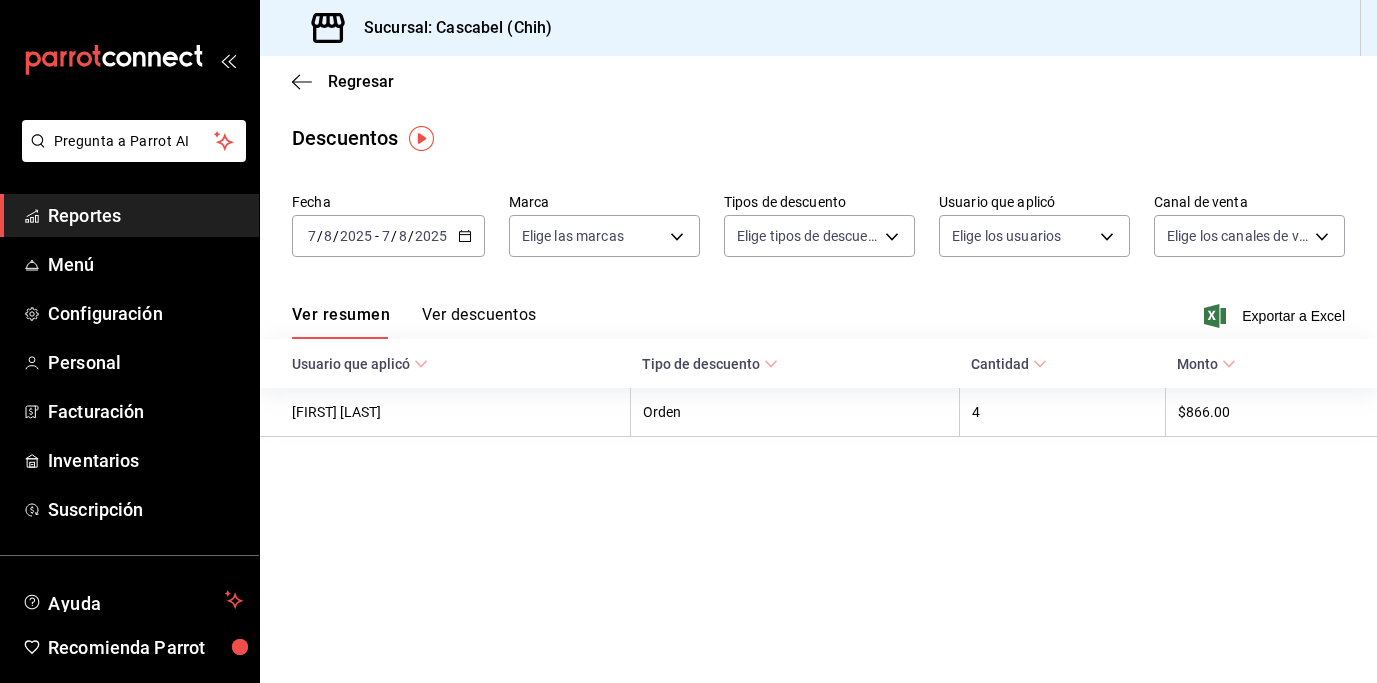 click on "Ver descuentos" at bounding box center [479, 322] 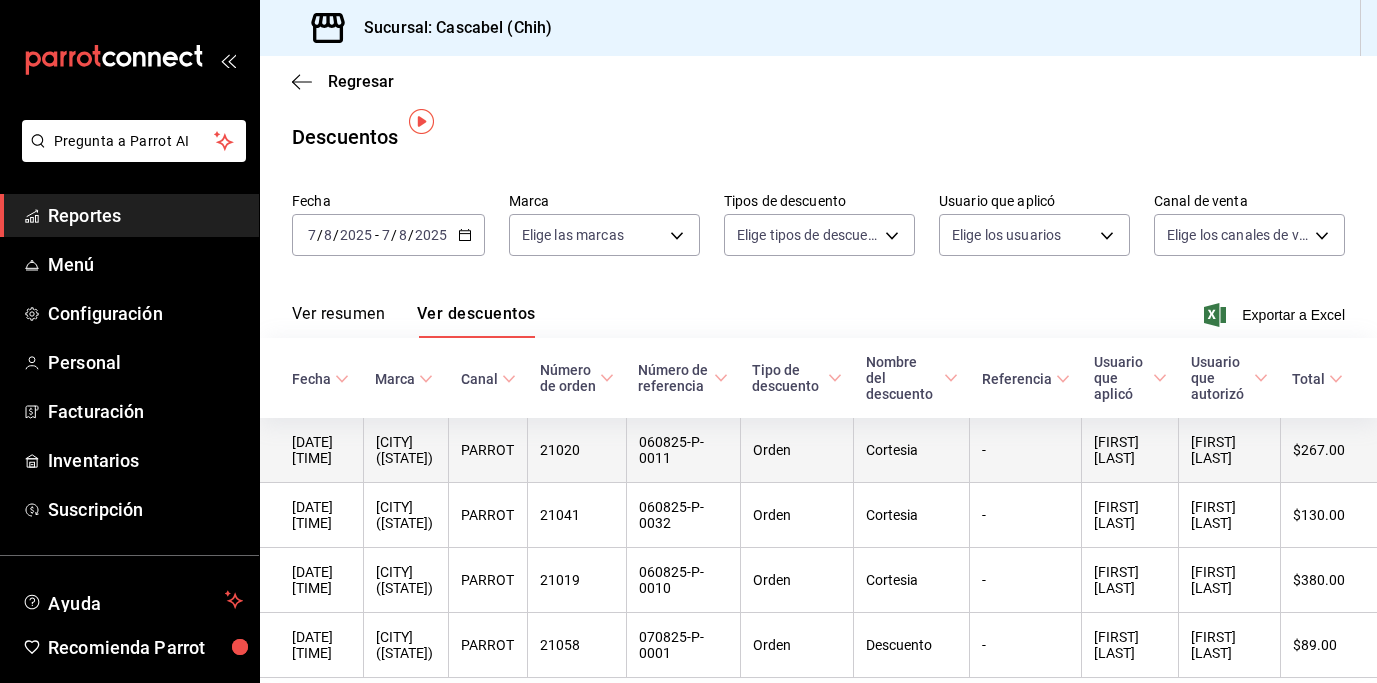 scroll, scrollTop: 0, scrollLeft: 0, axis: both 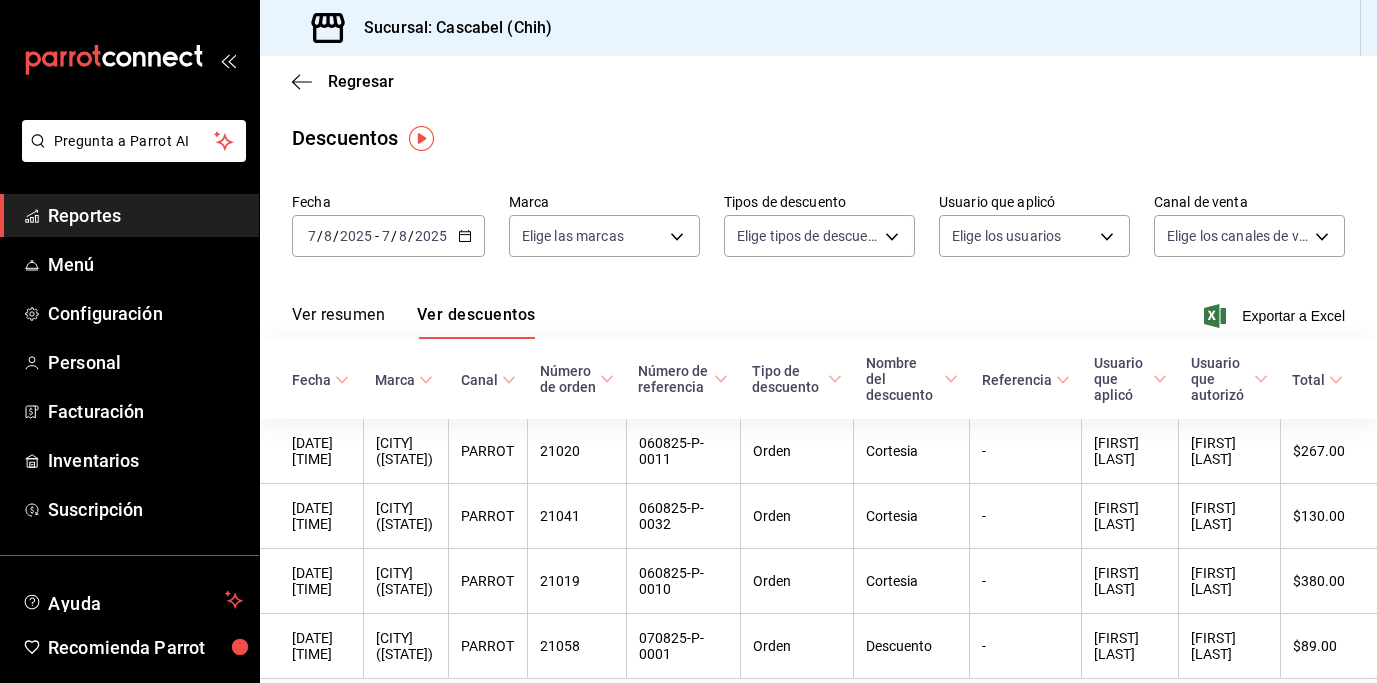 click on "Referencia" at bounding box center (1026, 380) 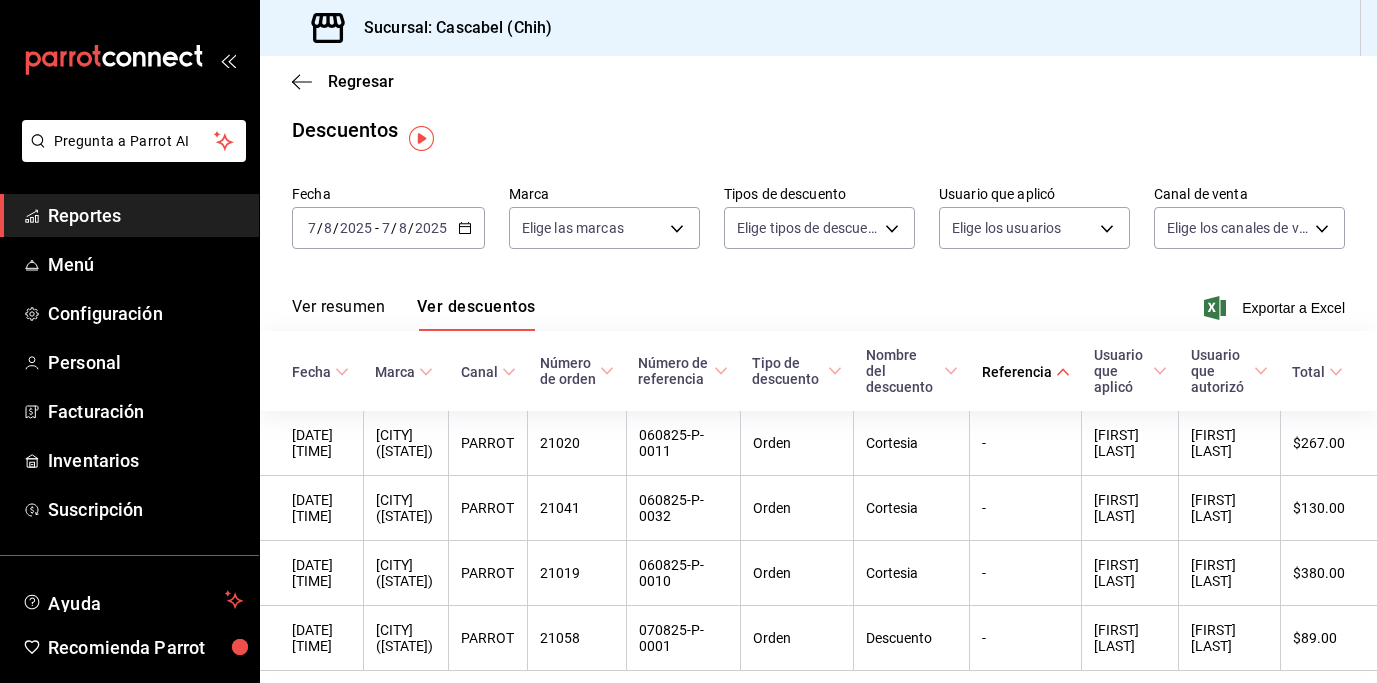 scroll, scrollTop: 0, scrollLeft: 0, axis: both 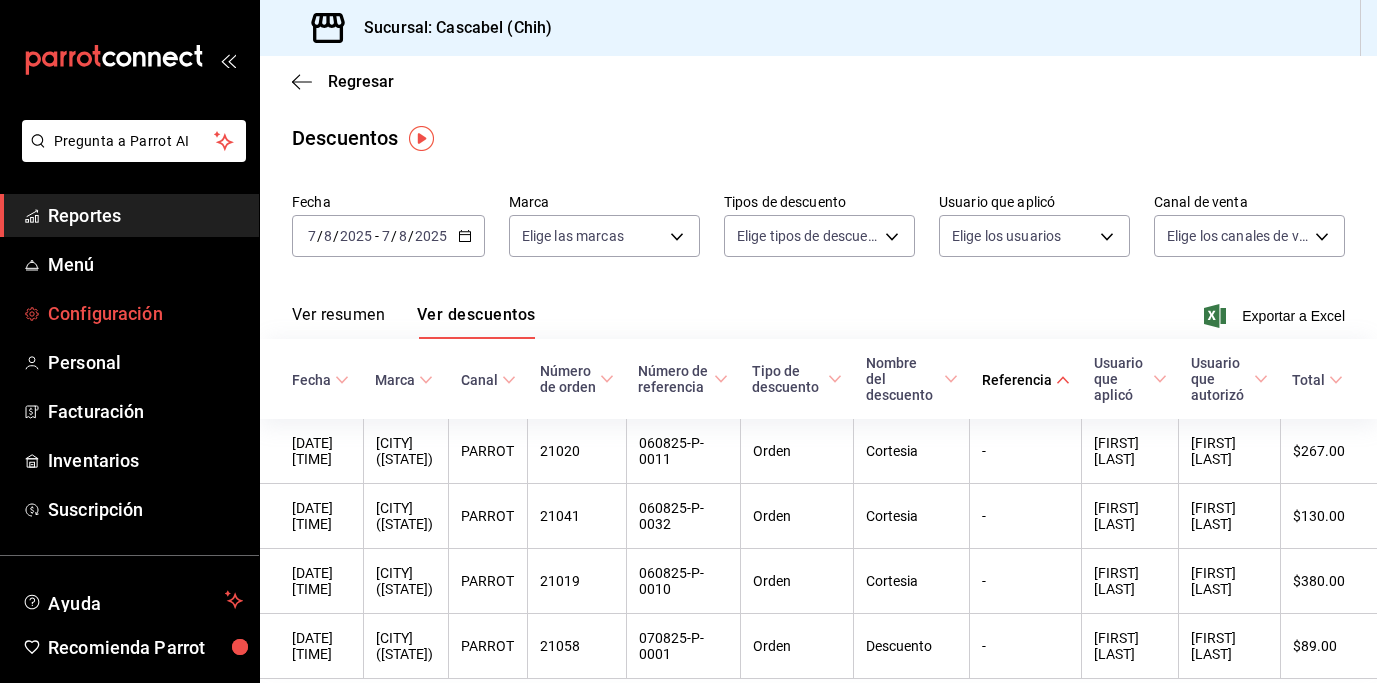 click on "Configuración" at bounding box center (145, 313) 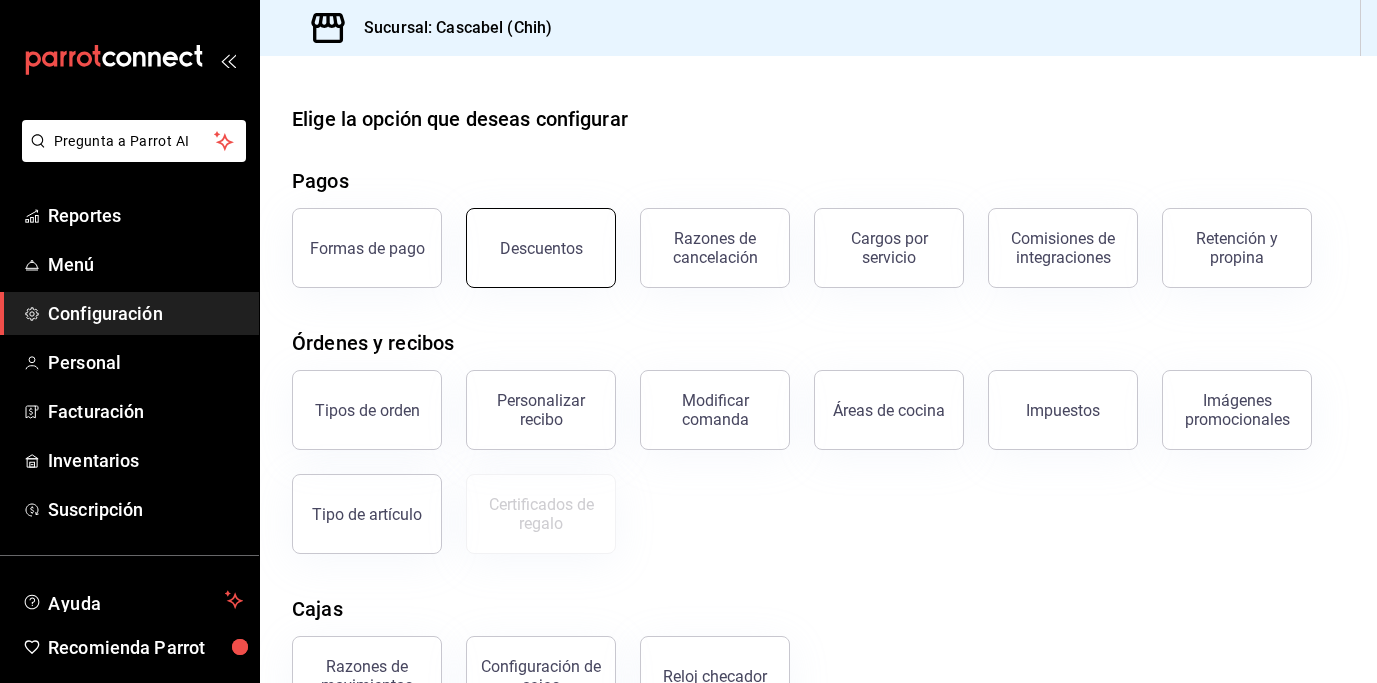 click on "Descuentos" at bounding box center (541, 248) 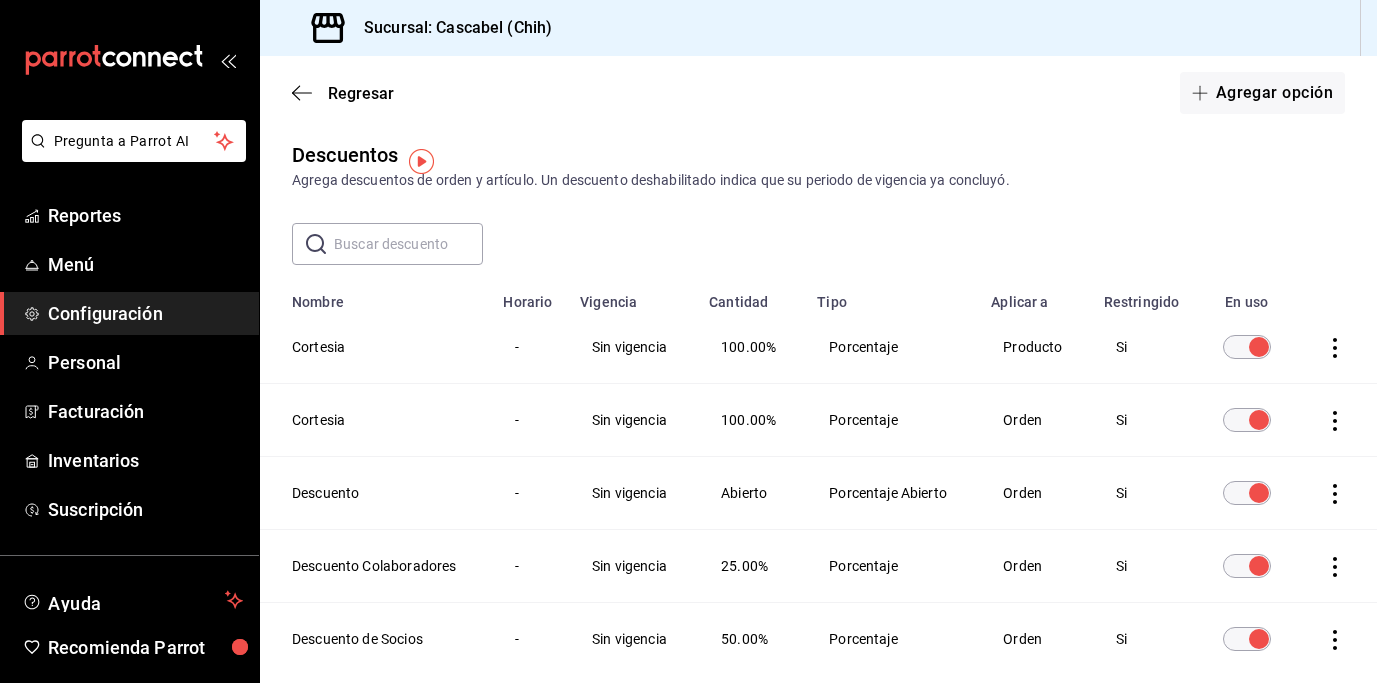 scroll, scrollTop: 0, scrollLeft: 0, axis: both 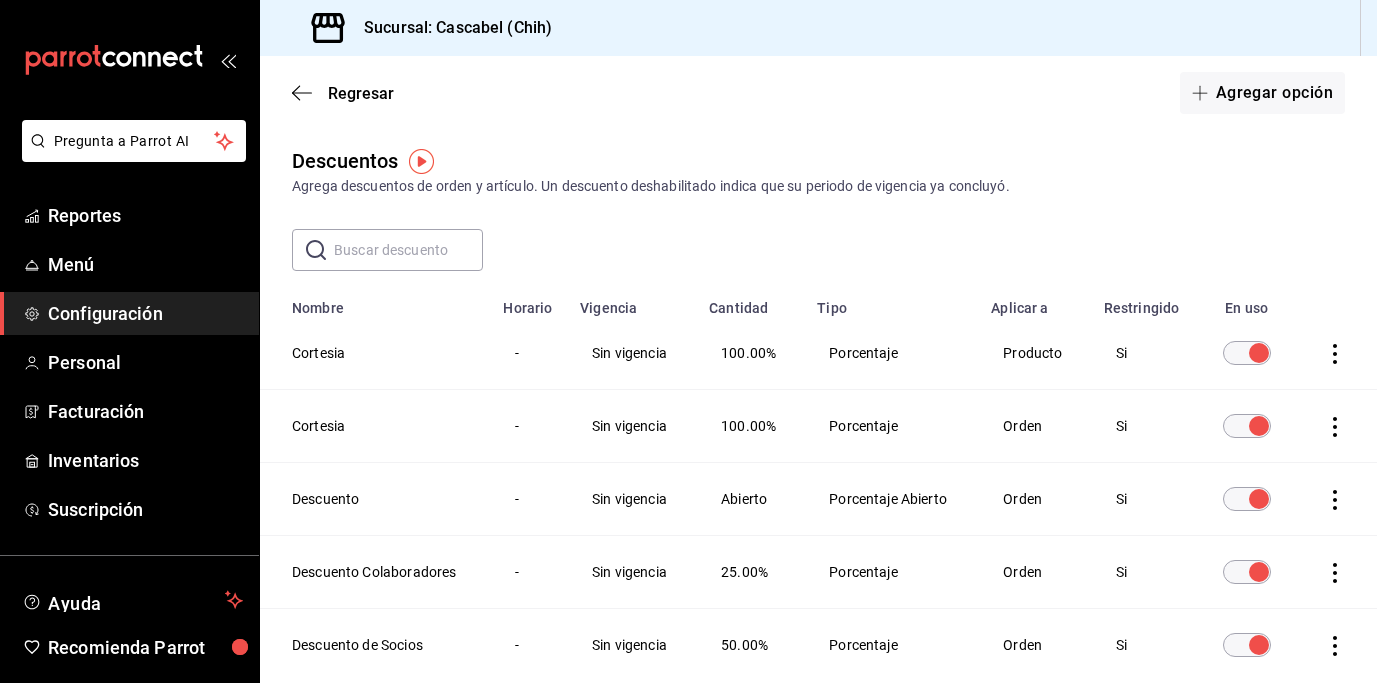 click on "Nombre" at bounding box center (375, 302) 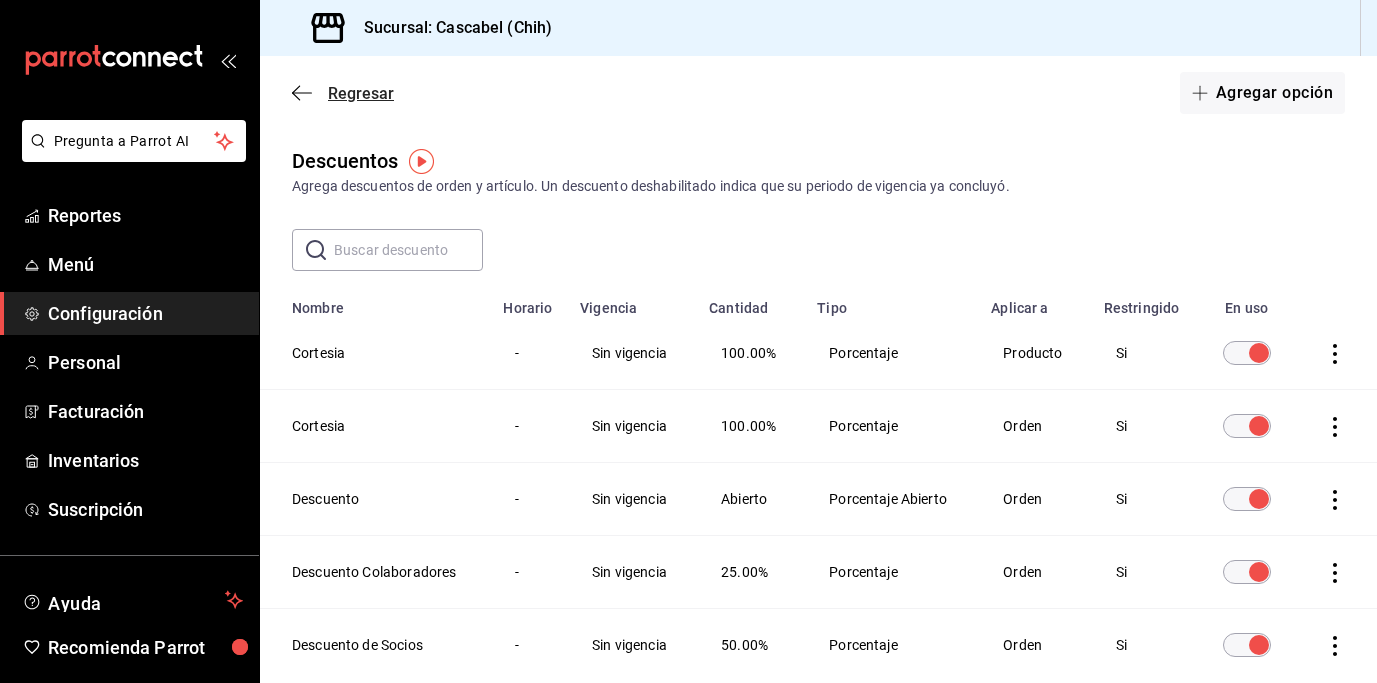click on "Regresar" at bounding box center [361, 93] 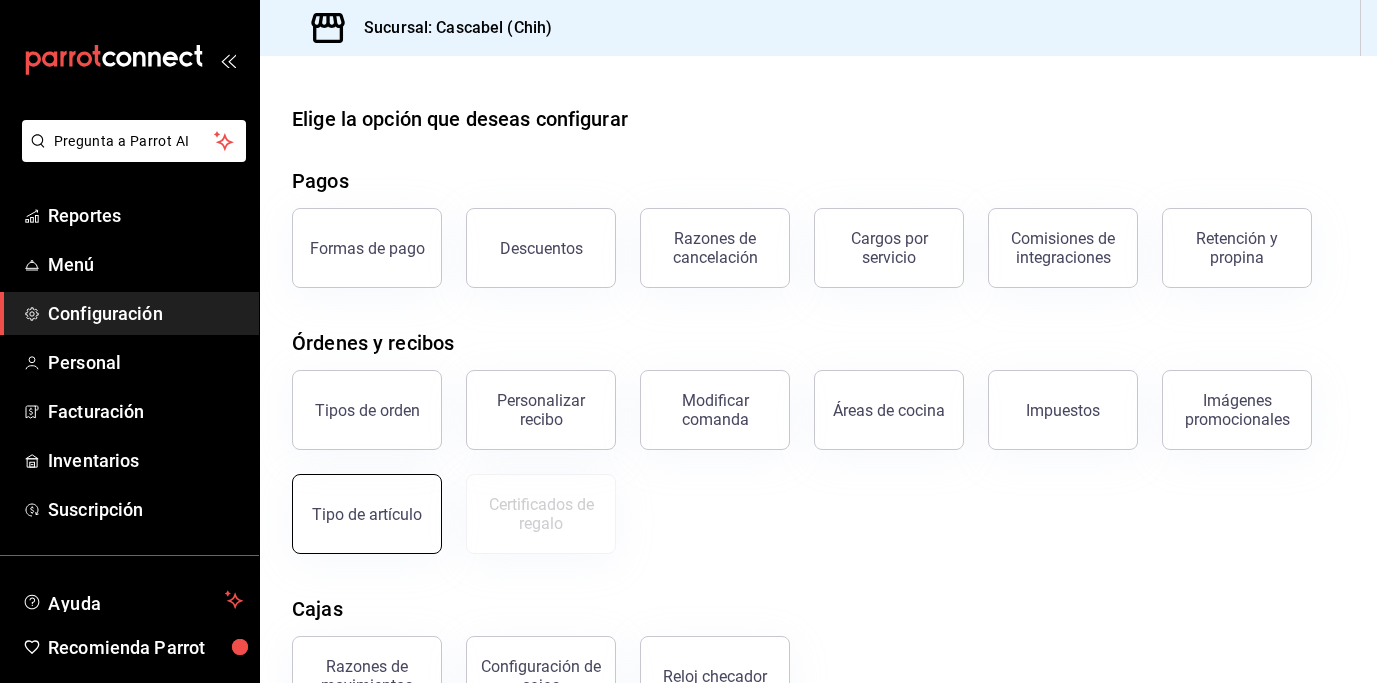 click on "Tipo de artículo" at bounding box center [367, 514] 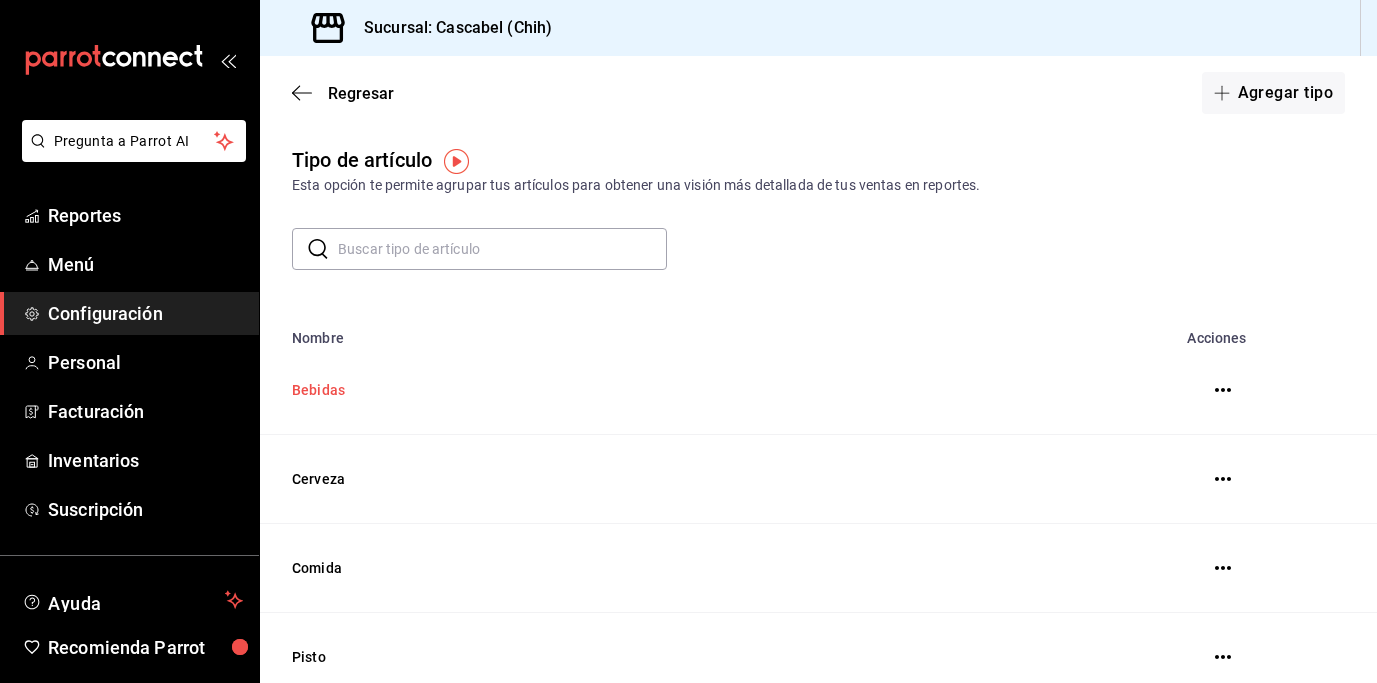 scroll, scrollTop: 0, scrollLeft: 0, axis: both 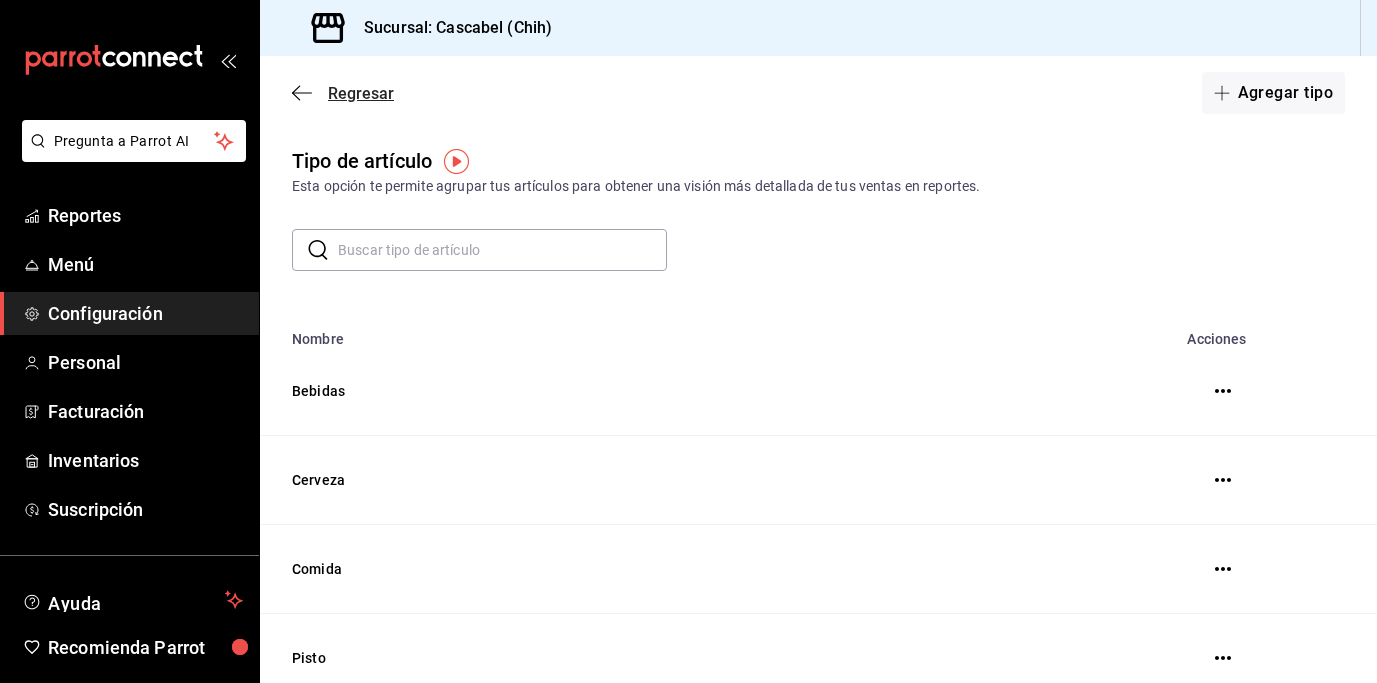 click on "Regresar" at bounding box center (361, 93) 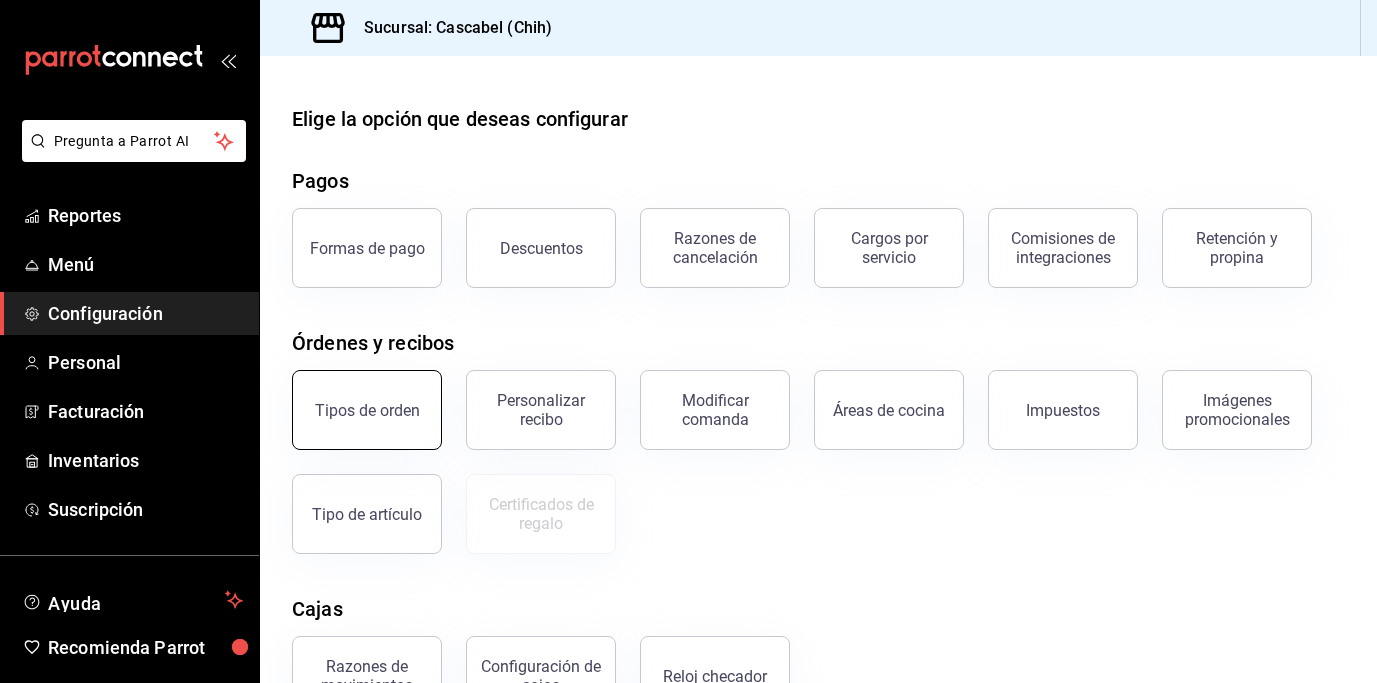 click on "Tipos de orden" at bounding box center (367, 410) 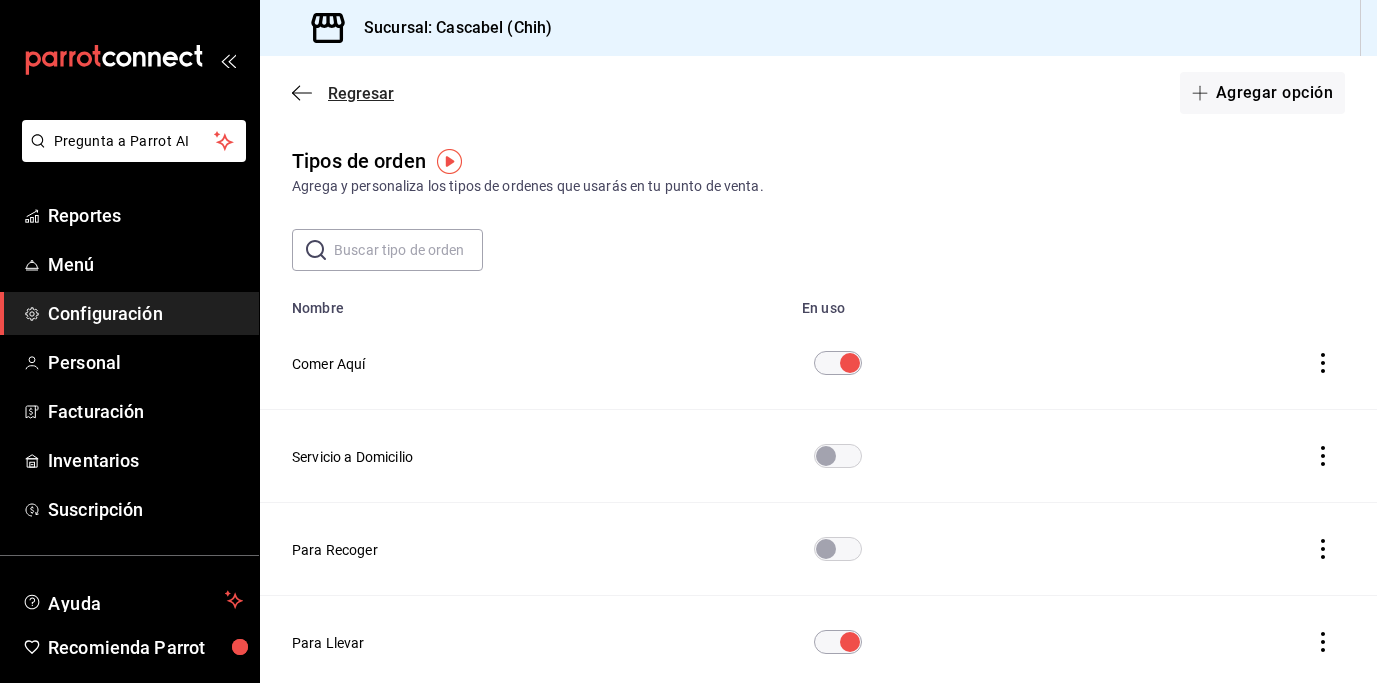 click on "Regresar" at bounding box center (361, 93) 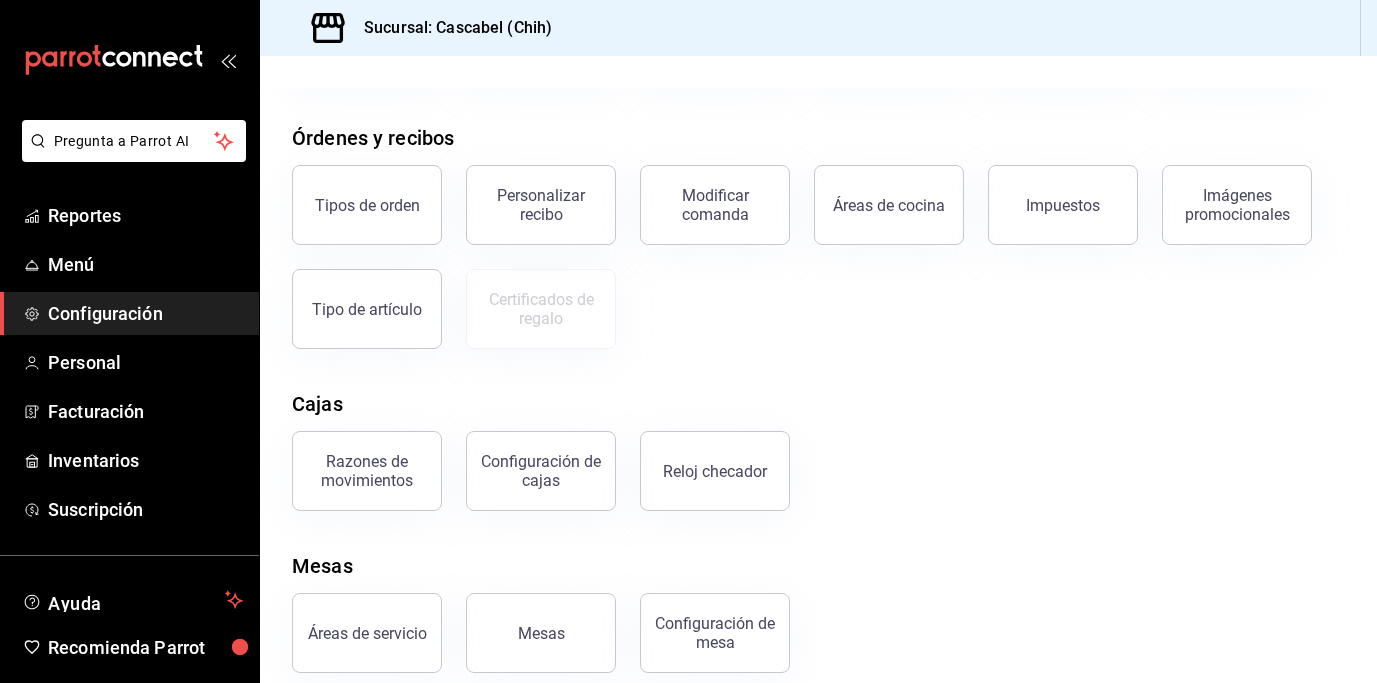 scroll, scrollTop: 224, scrollLeft: 0, axis: vertical 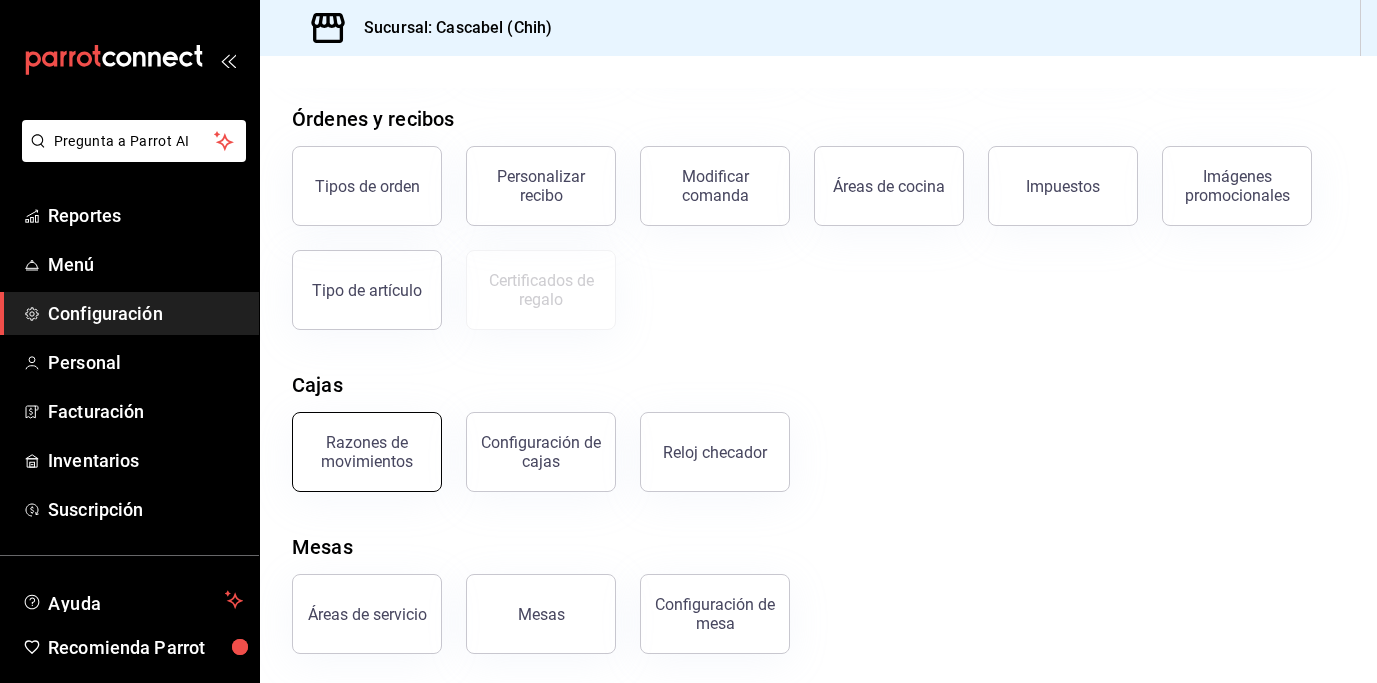 click on "Razones de movimientos" at bounding box center (367, 452) 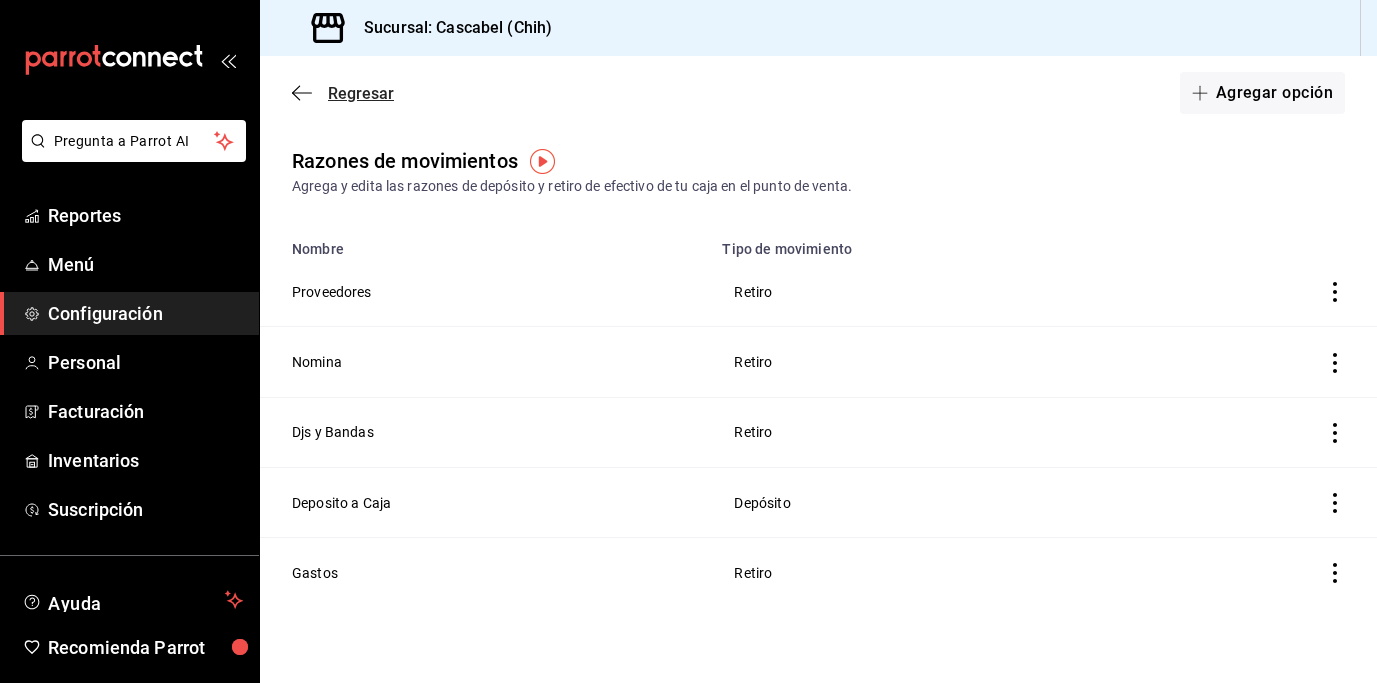 click on "Regresar" at bounding box center [361, 93] 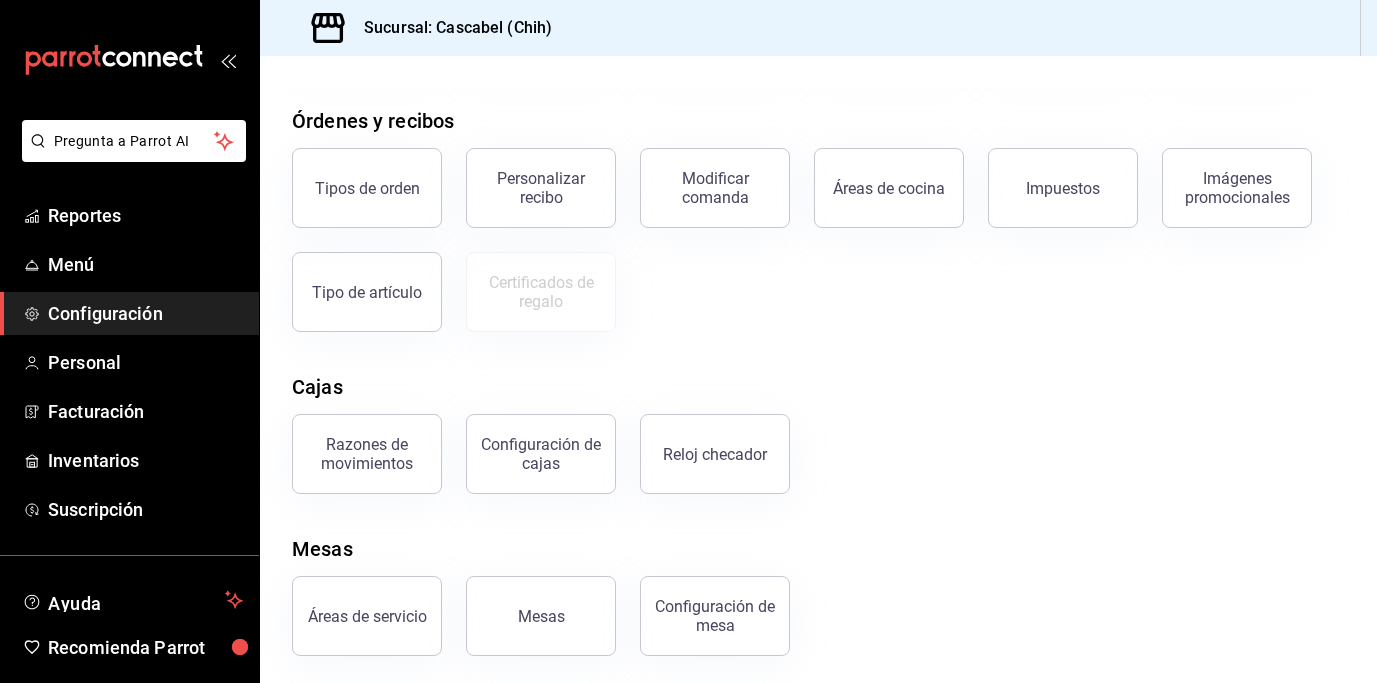 scroll, scrollTop: 227, scrollLeft: 0, axis: vertical 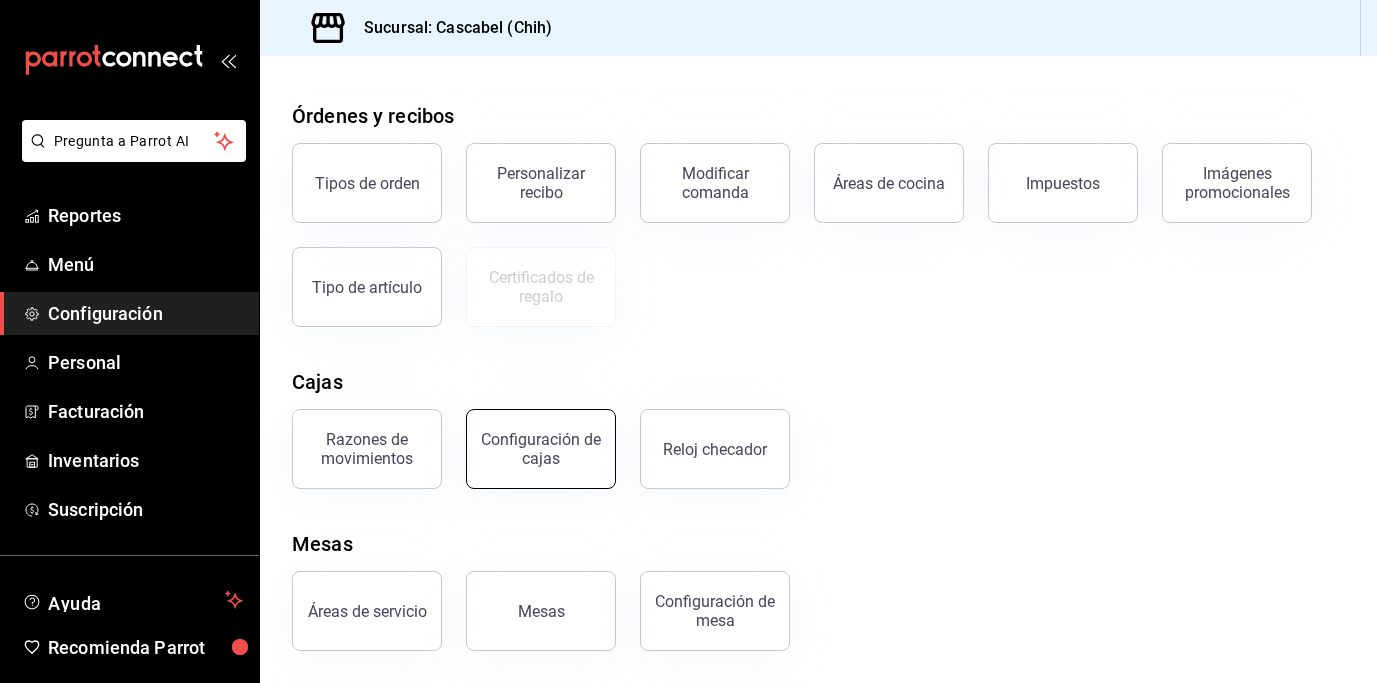 click on "Configuración de cajas" at bounding box center [541, 449] 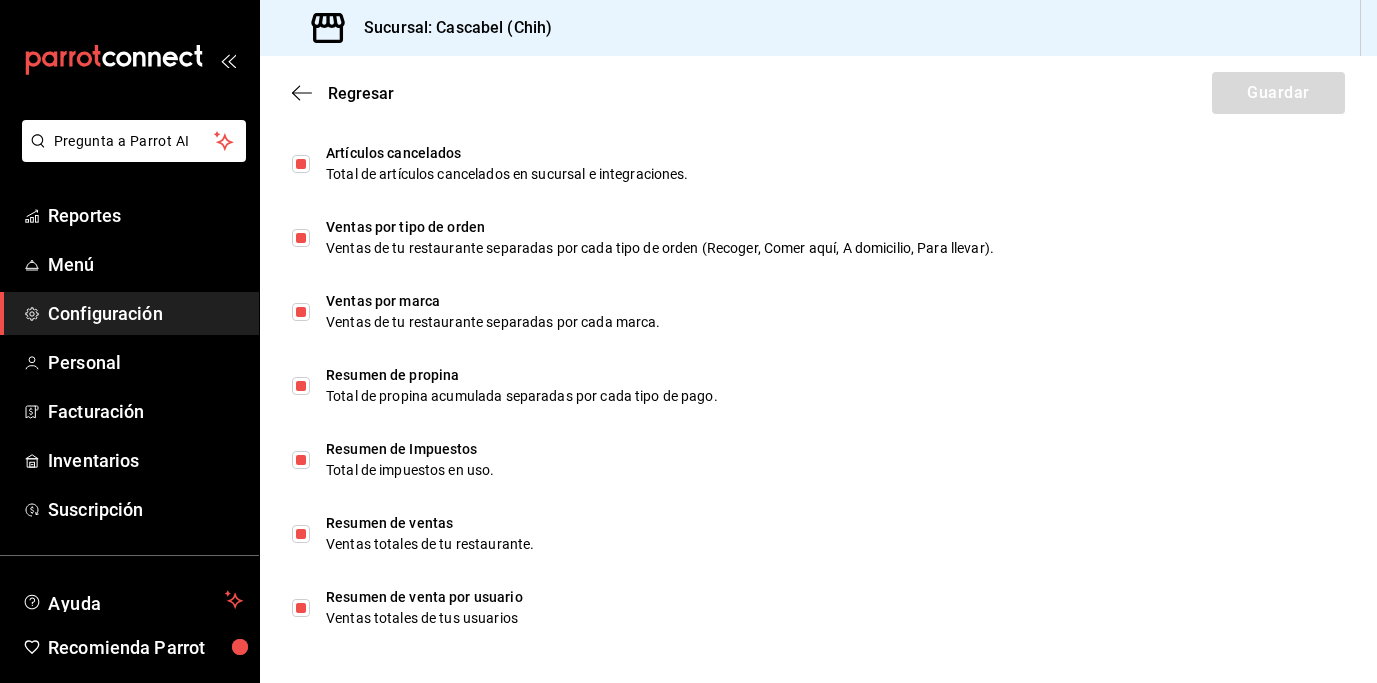 scroll, scrollTop: 1293, scrollLeft: 0, axis: vertical 